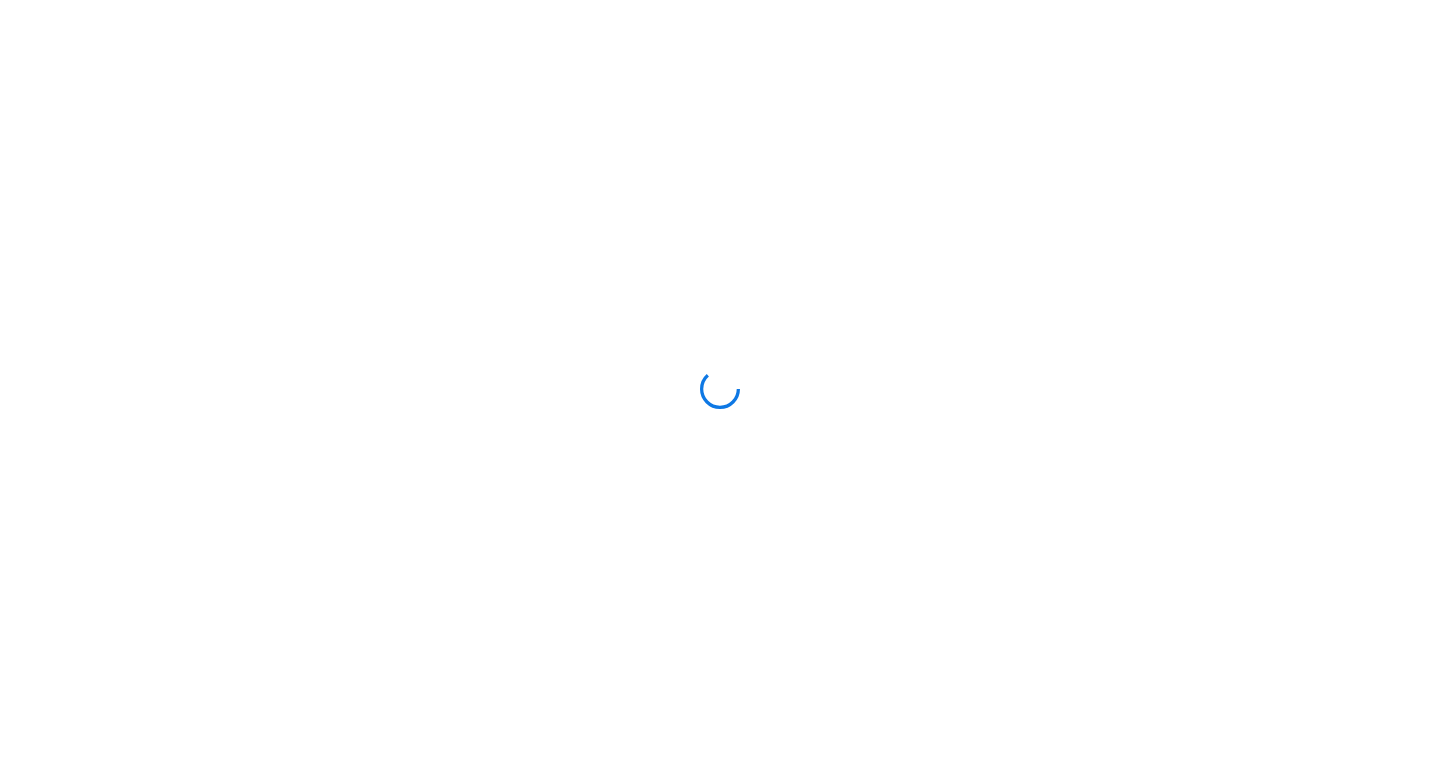 scroll, scrollTop: 0, scrollLeft: 0, axis: both 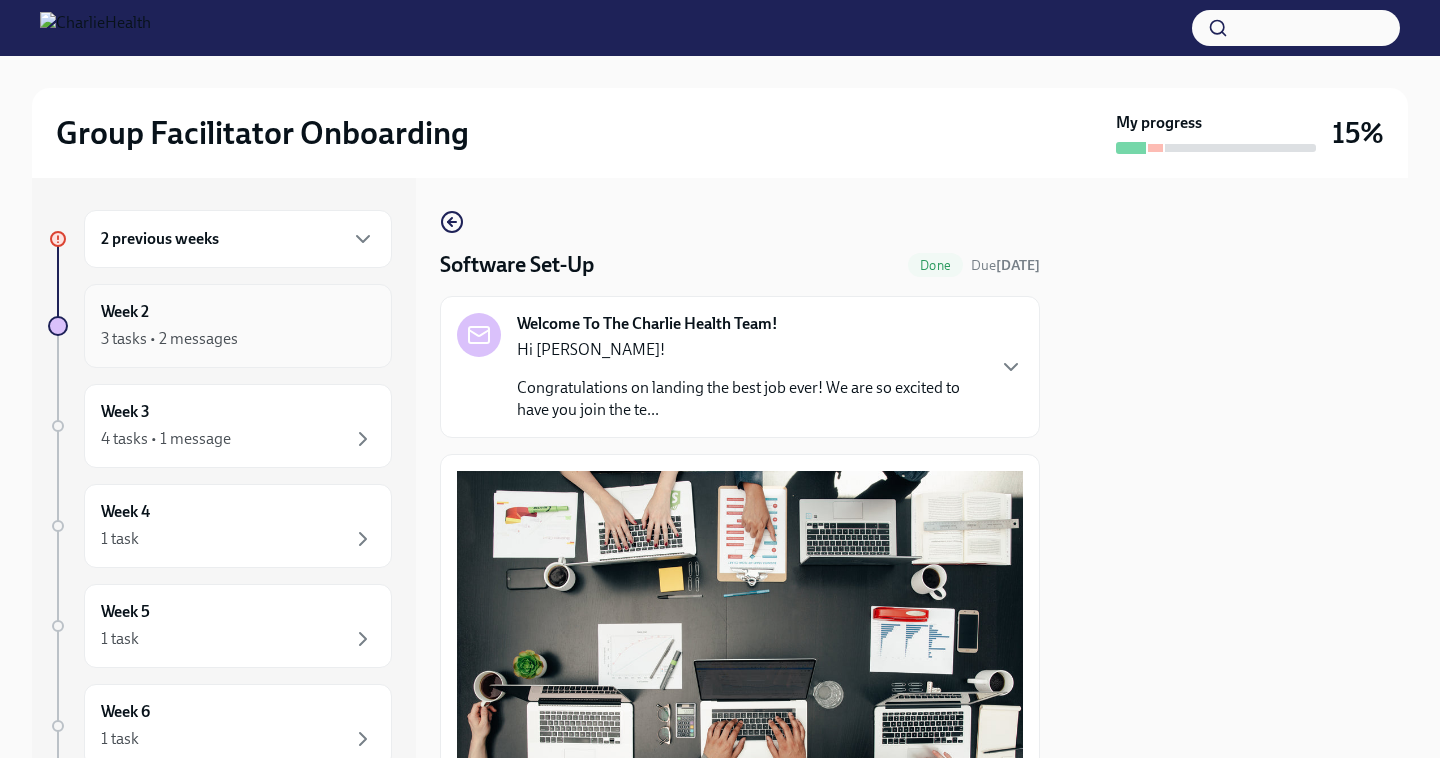 click on "Week 2 3 tasks • 2 messages" at bounding box center [238, 326] 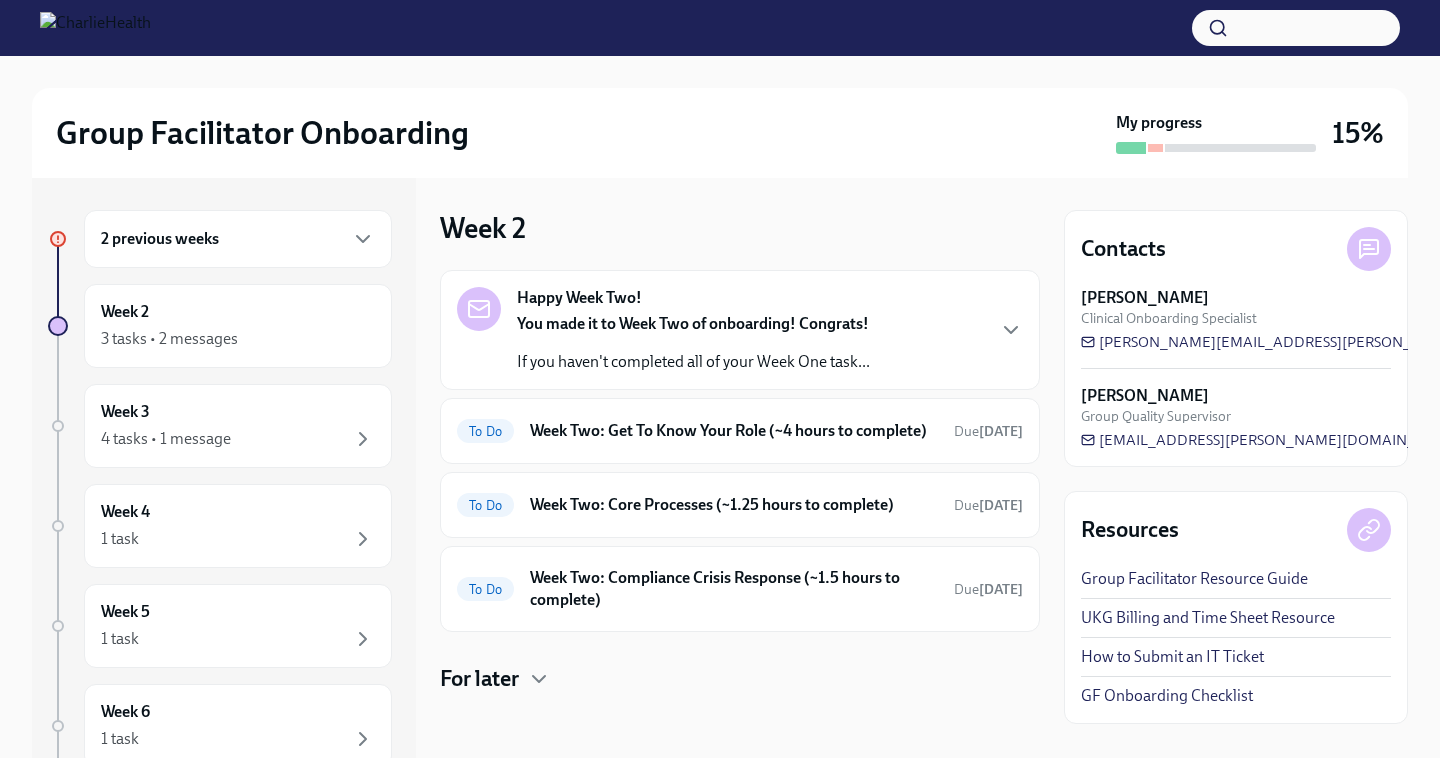 scroll, scrollTop: 0, scrollLeft: 0, axis: both 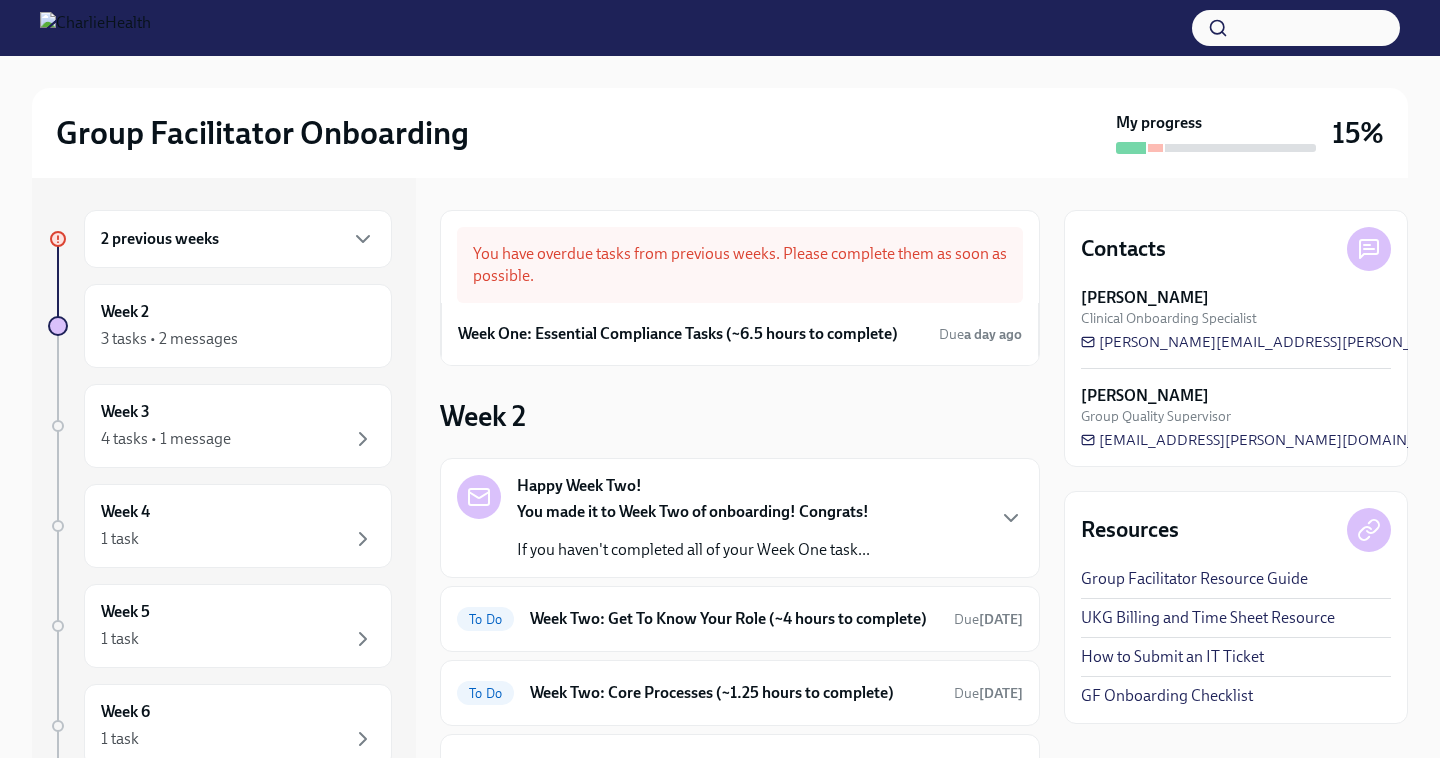 click on "2 previous weeks" at bounding box center (238, 239) 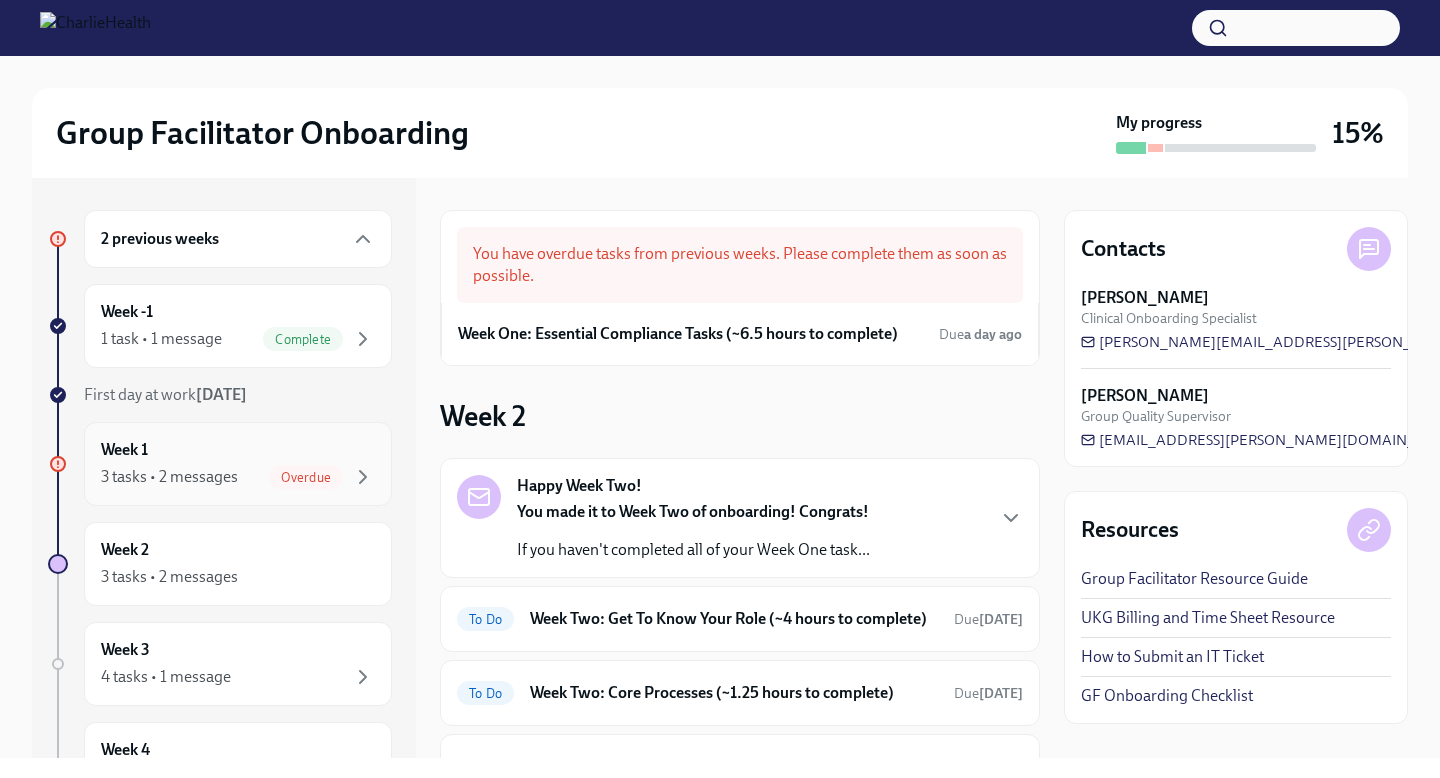 click on "Week 1 3 tasks • 2 messages Overdue" at bounding box center [238, 464] 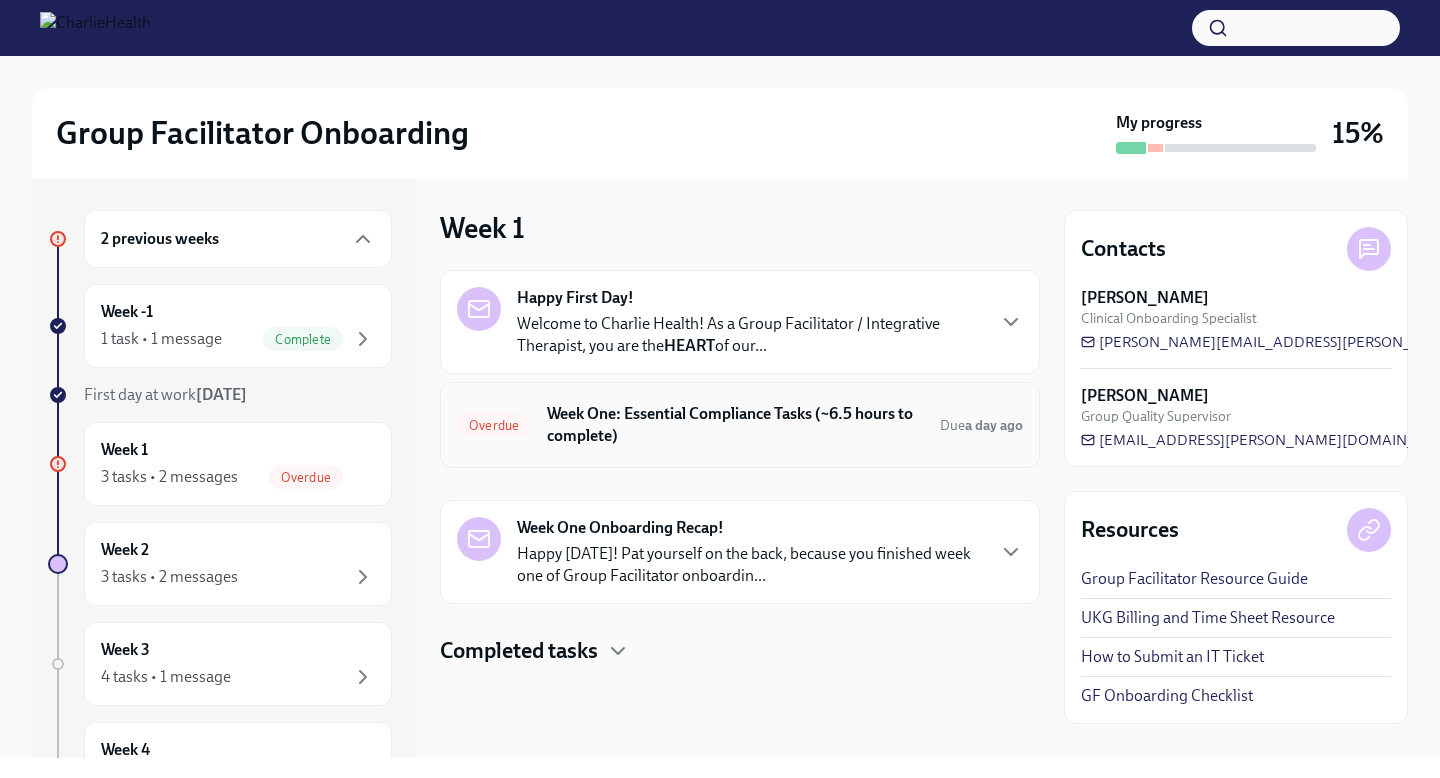 click on "Week One: Essential Compliance Tasks (~6.5 hours to complete)" at bounding box center [735, 425] 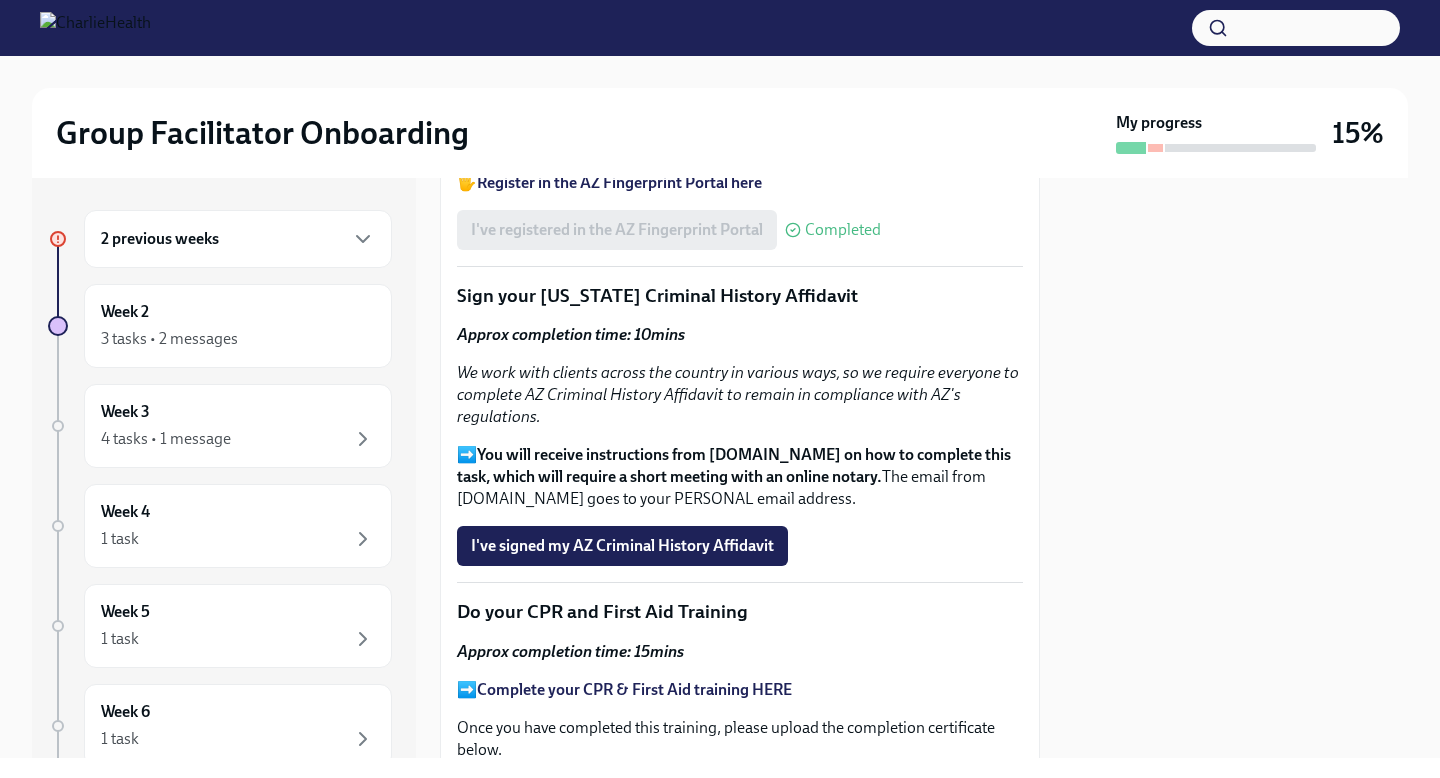 scroll, scrollTop: 2495, scrollLeft: 0, axis: vertical 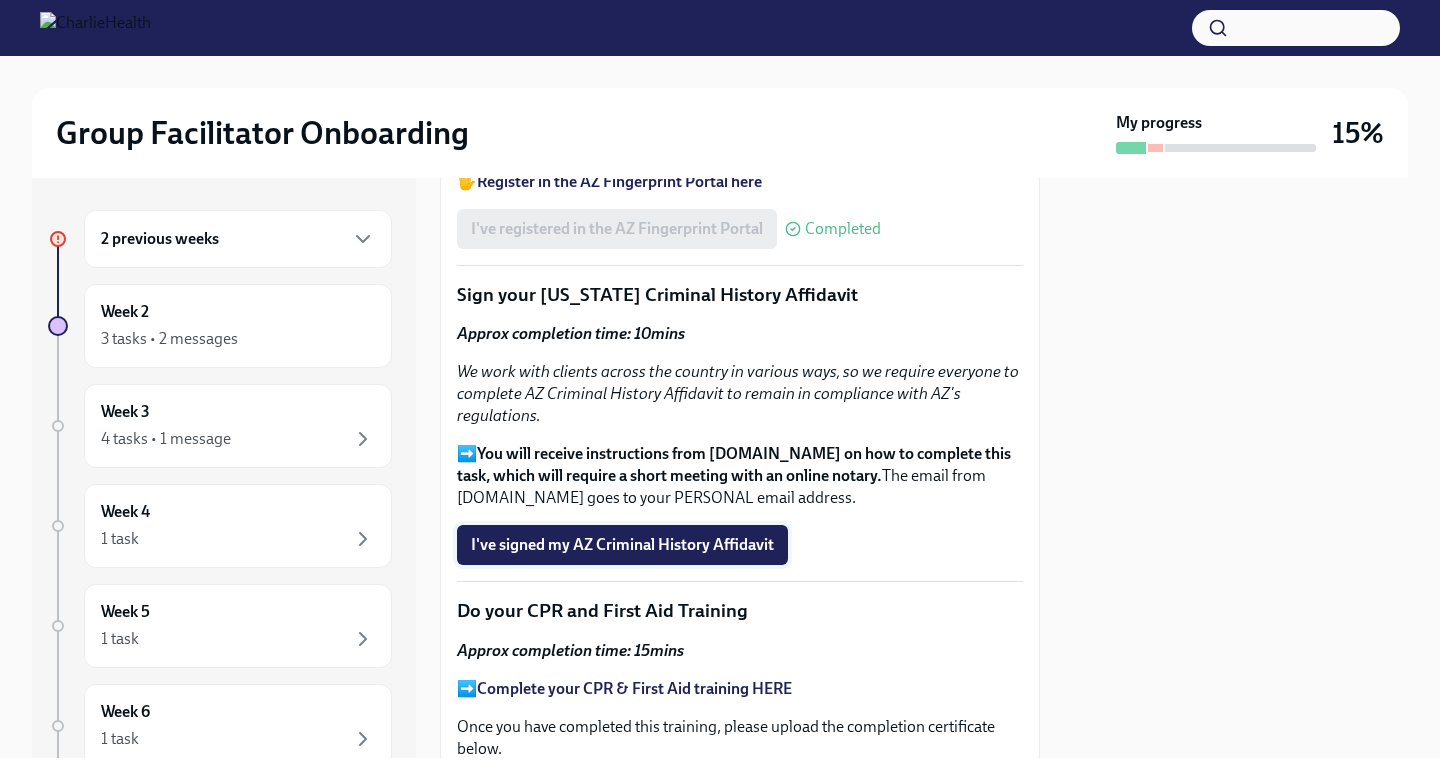 click on "I've signed my AZ Criminal History Affidavit" at bounding box center (622, 545) 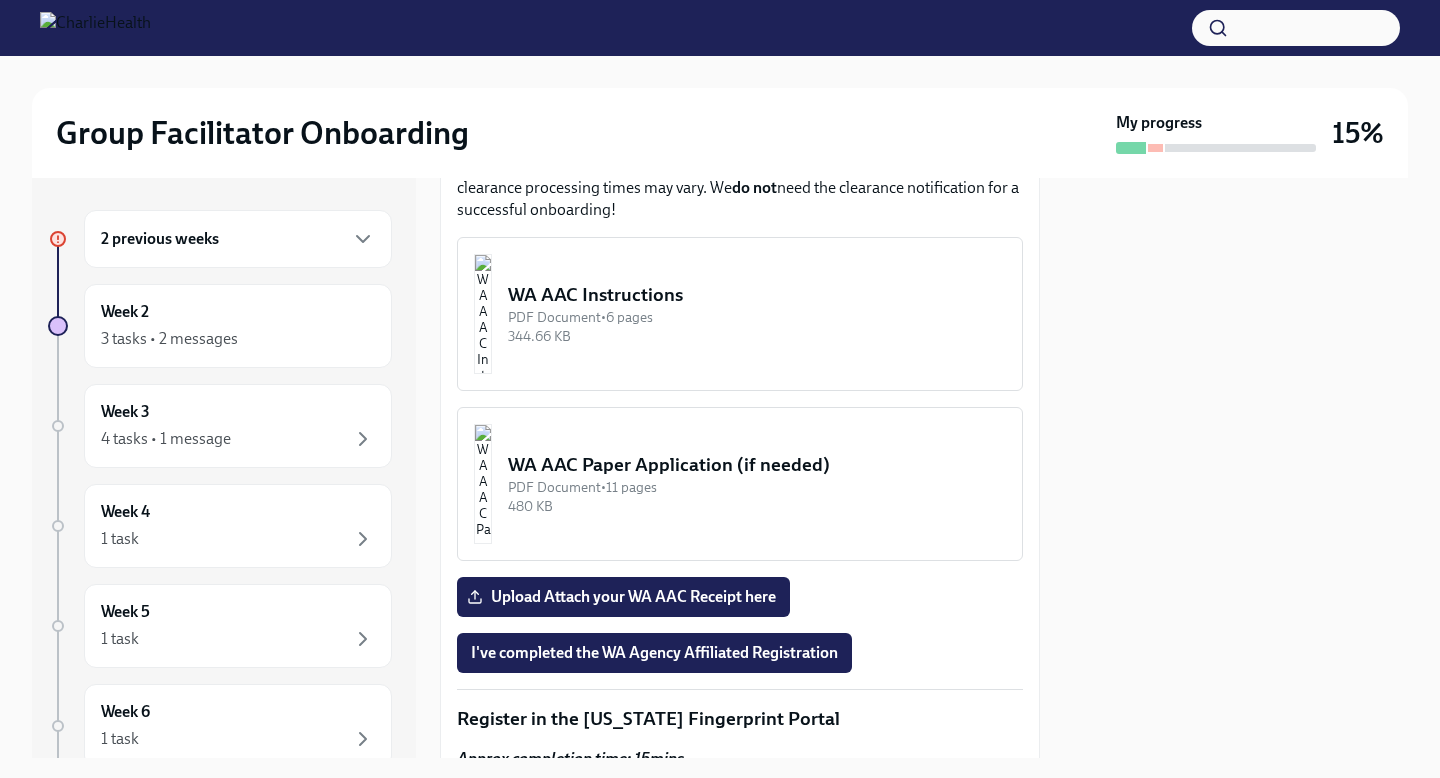 scroll, scrollTop: 1764, scrollLeft: 0, axis: vertical 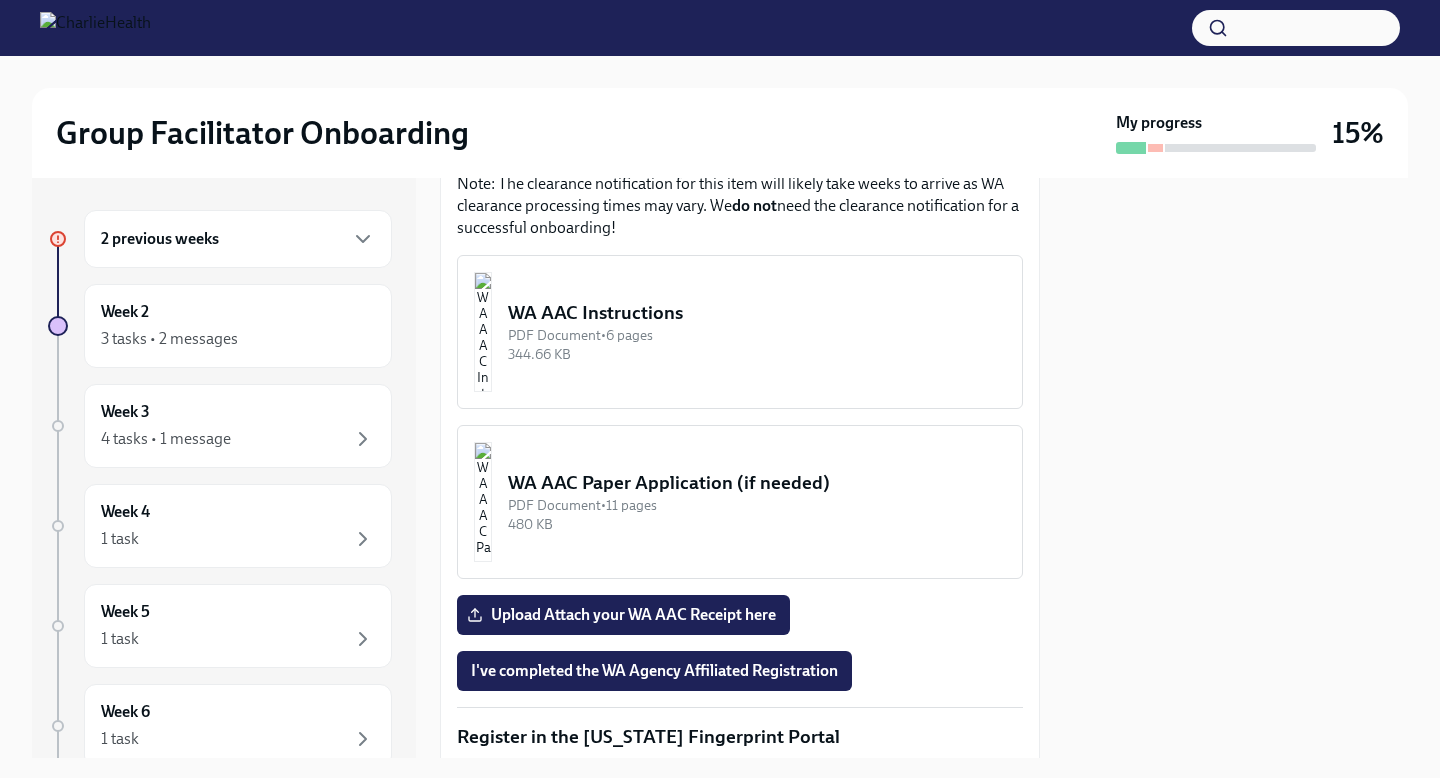 click on "WA AAC Instructions" at bounding box center [757, 313] 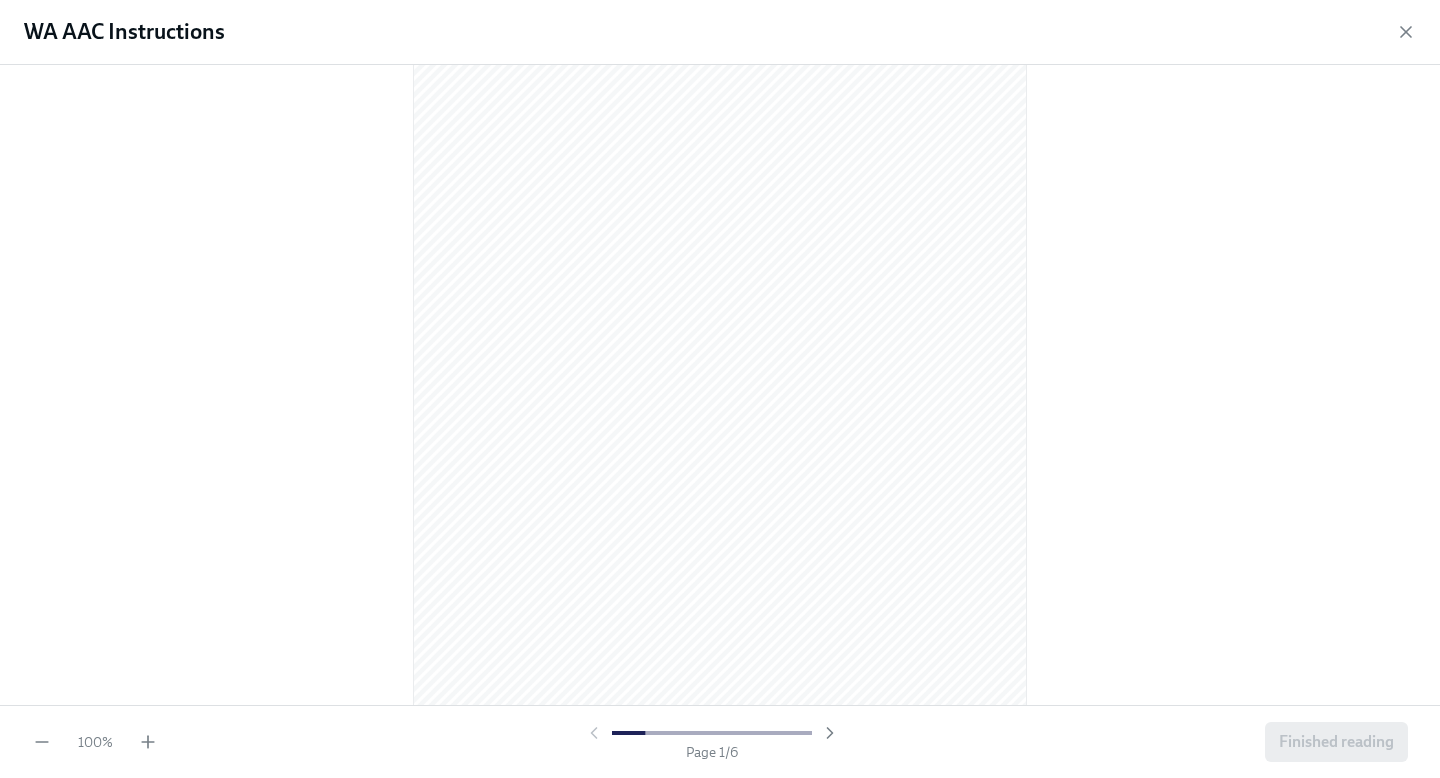 scroll, scrollTop: 966, scrollLeft: 0, axis: vertical 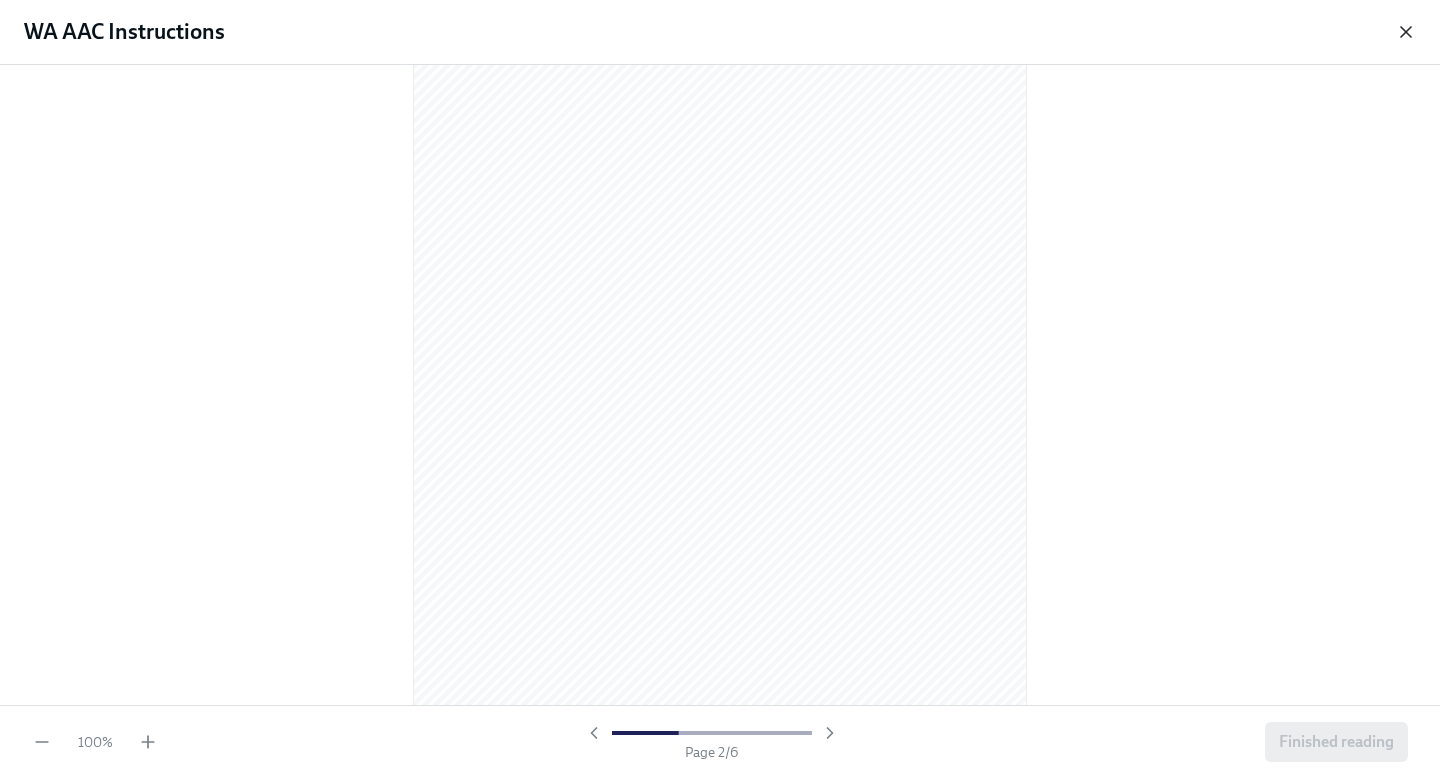 click 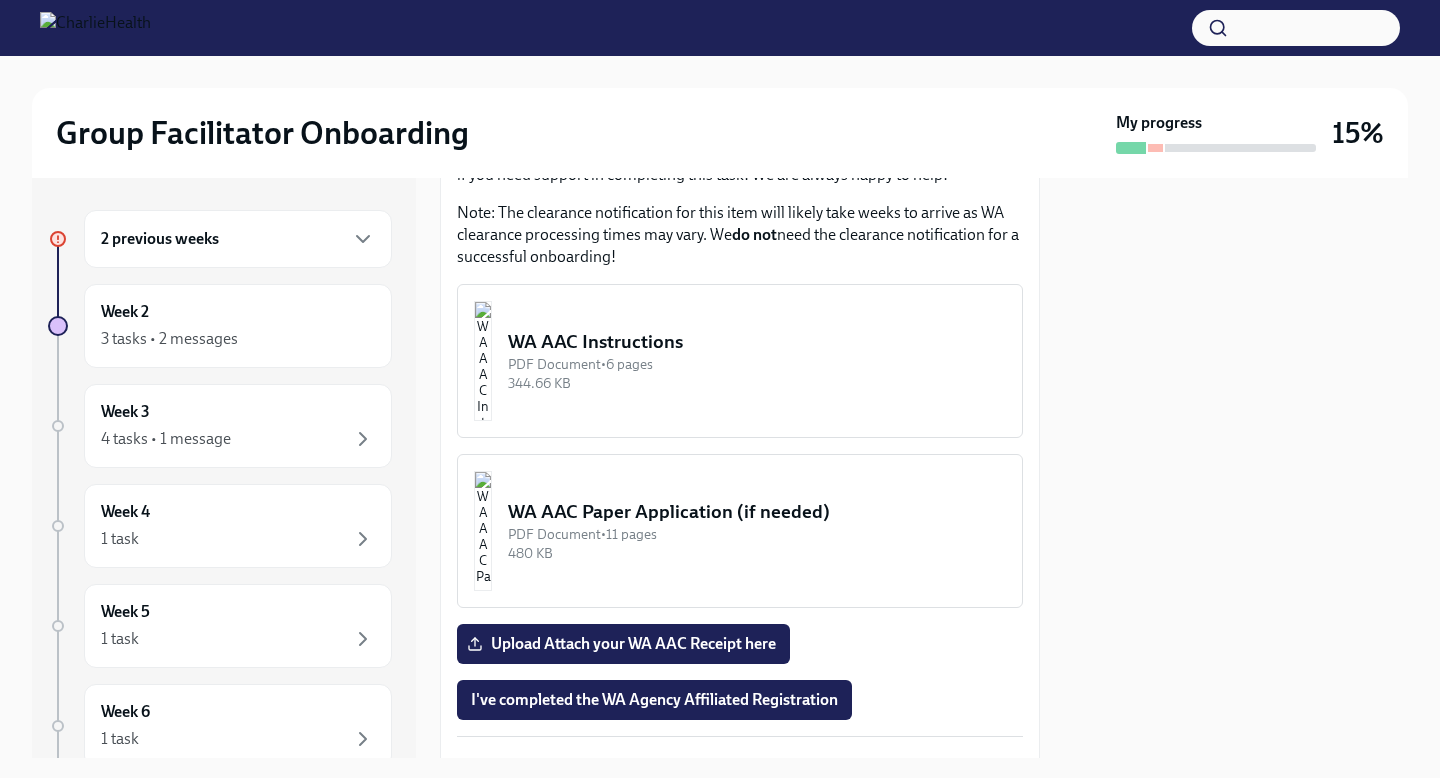 scroll, scrollTop: 1744, scrollLeft: 0, axis: vertical 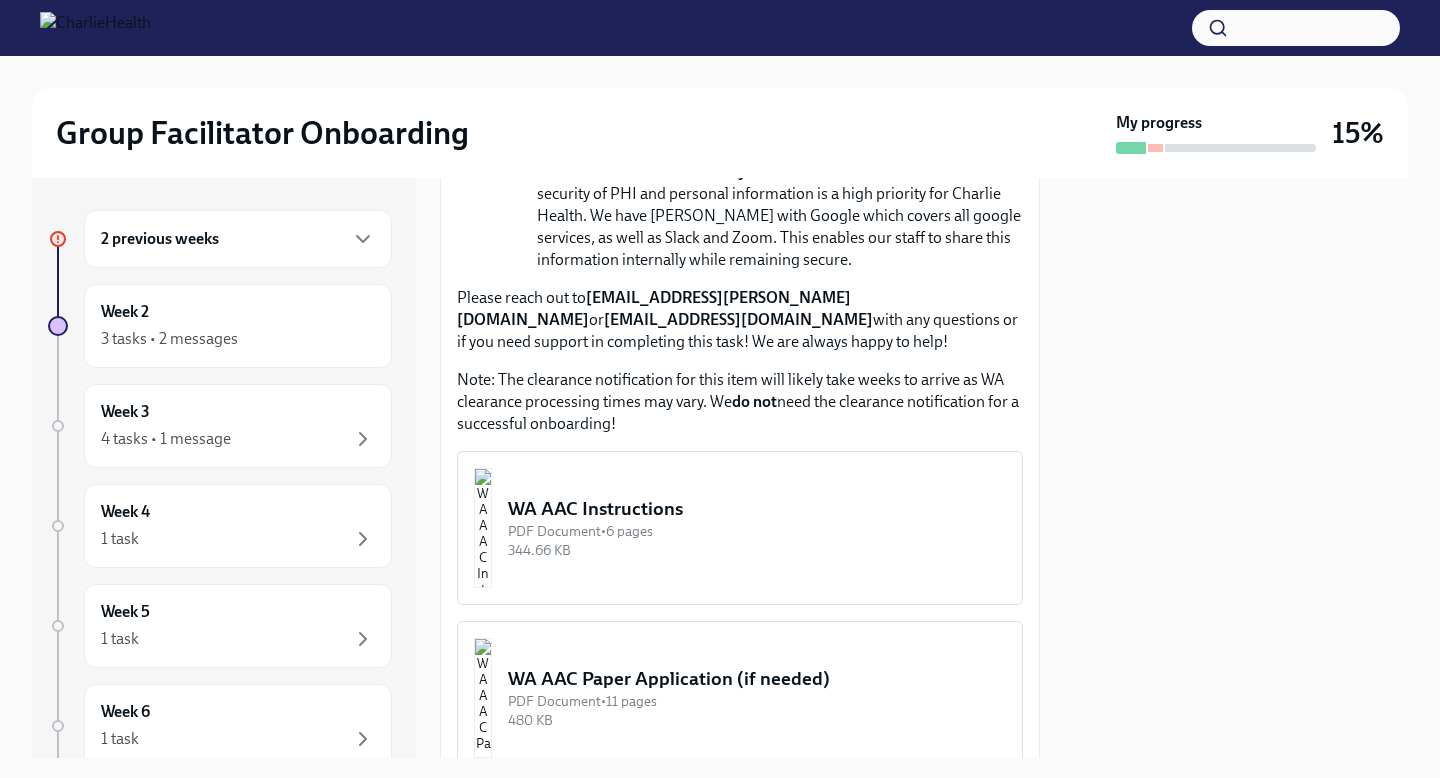 click on "WA AAC Instructions" at bounding box center [757, 509] 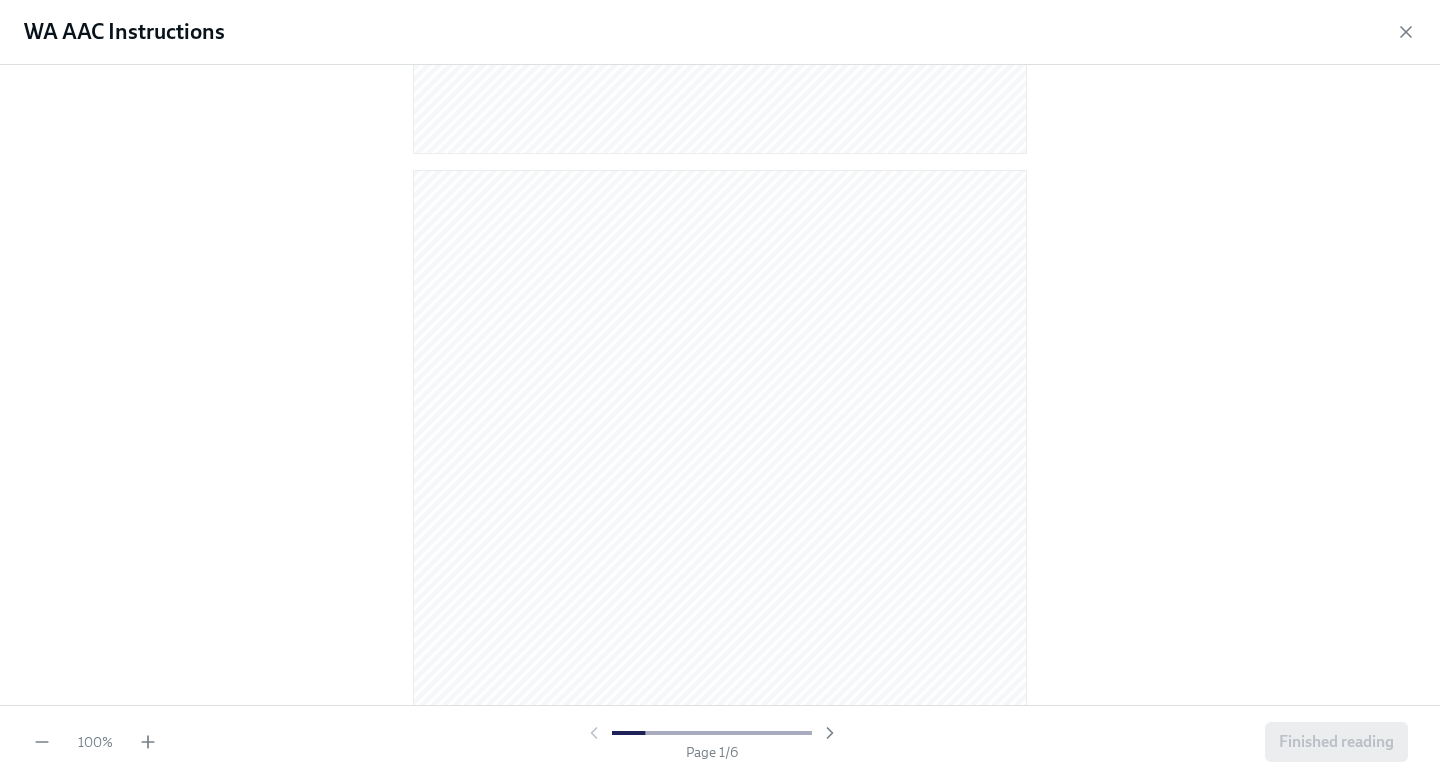 scroll, scrollTop: 752, scrollLeft: 0, axis: vertical 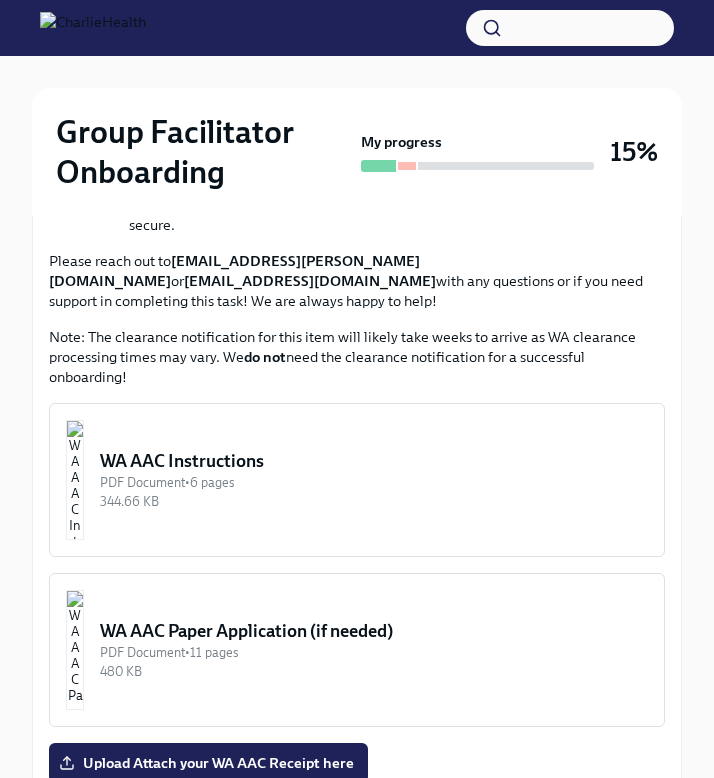 click on "WA AAC Instructions" at bounding box center (374, 461) 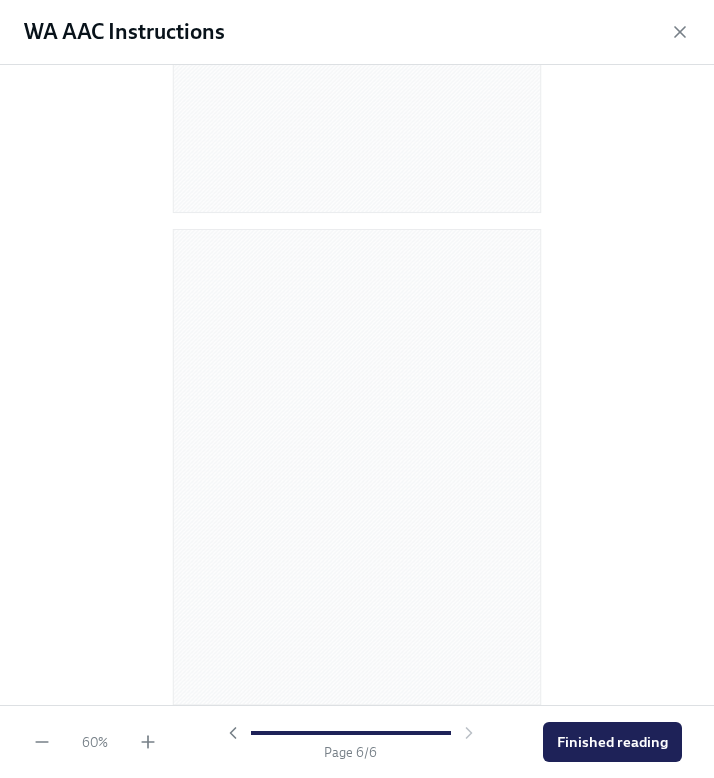 scroll, scrollTop: 1385, scrollLeft: 0, axis: vertical 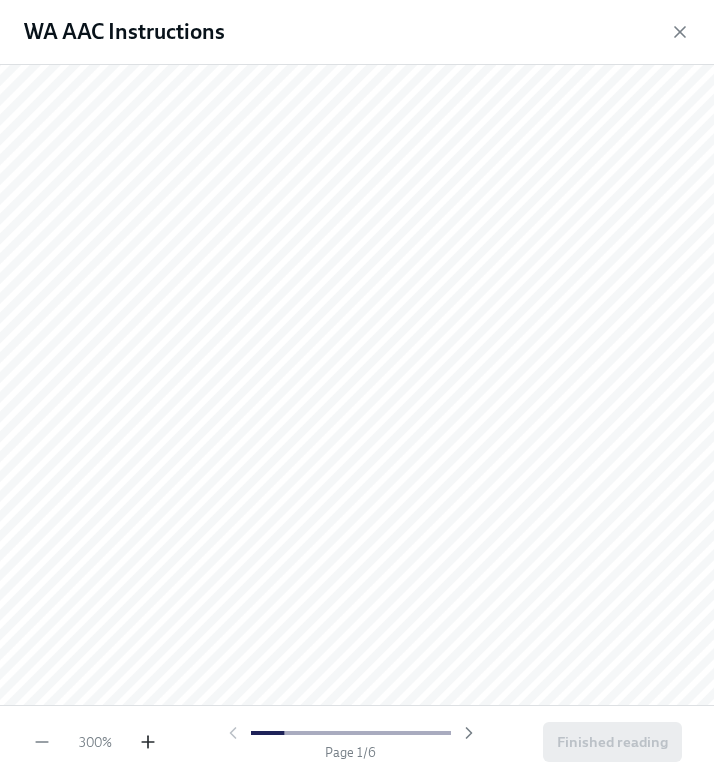 click 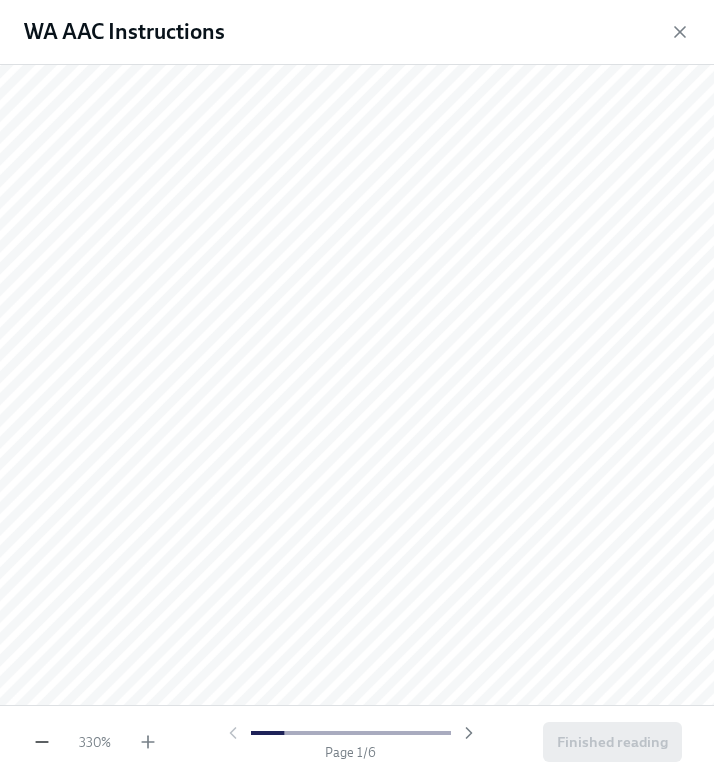 click 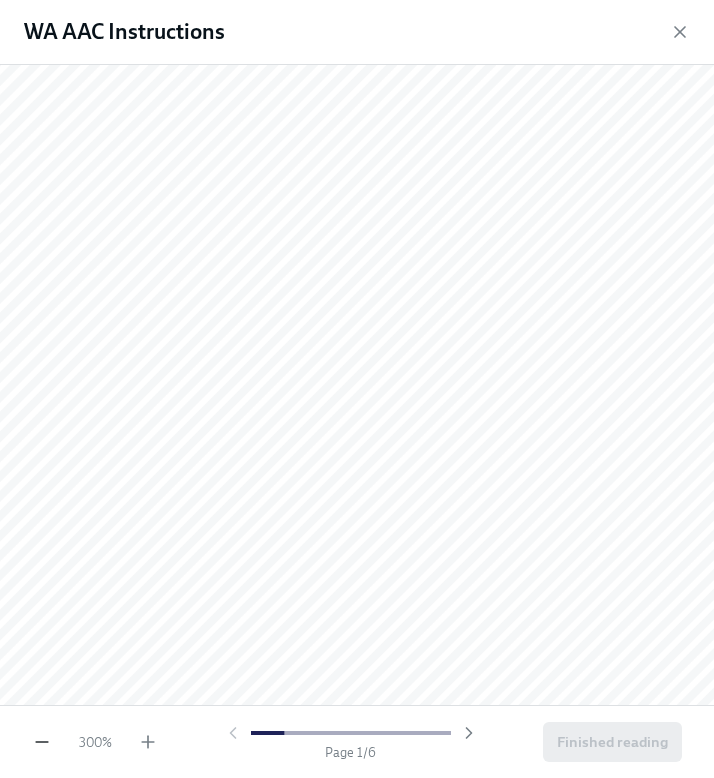 click 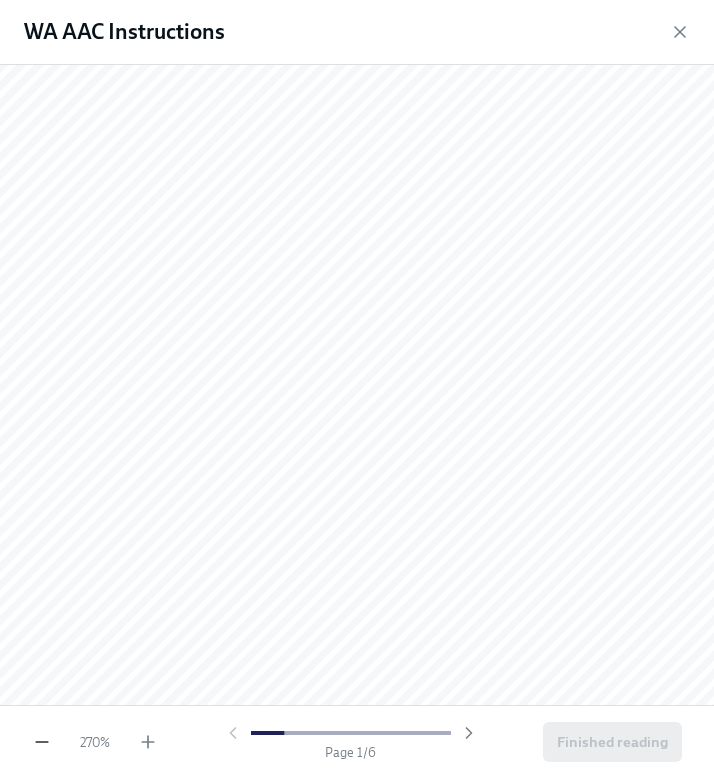 click 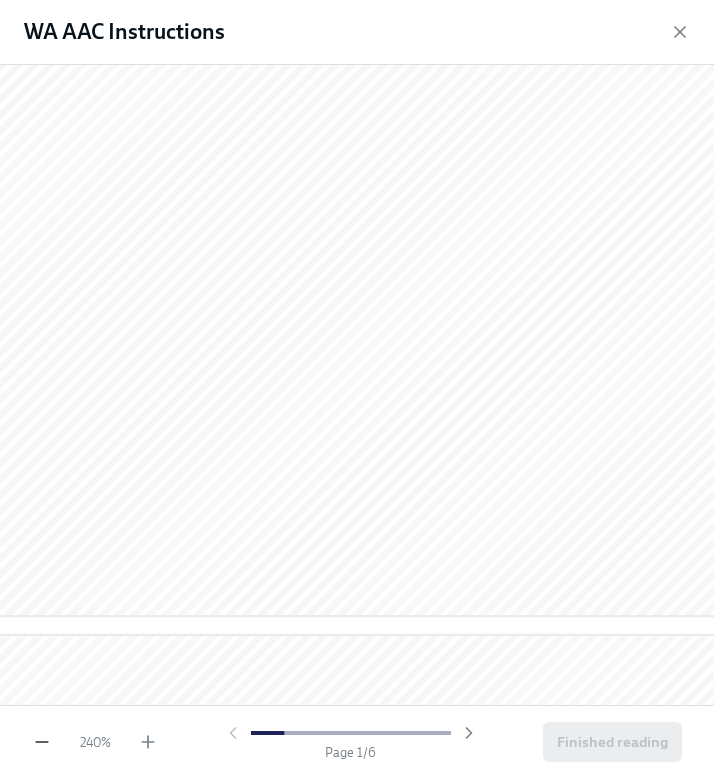 click 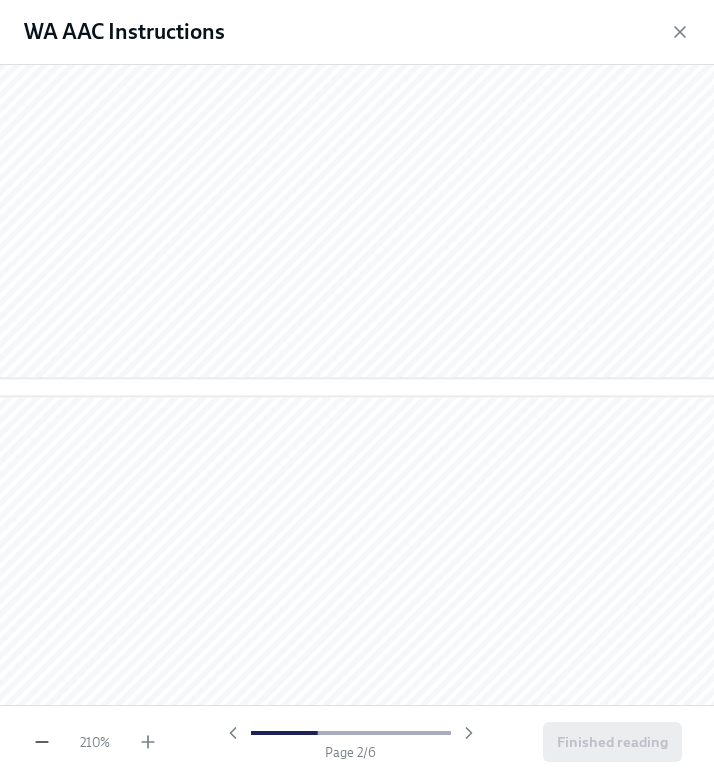 click 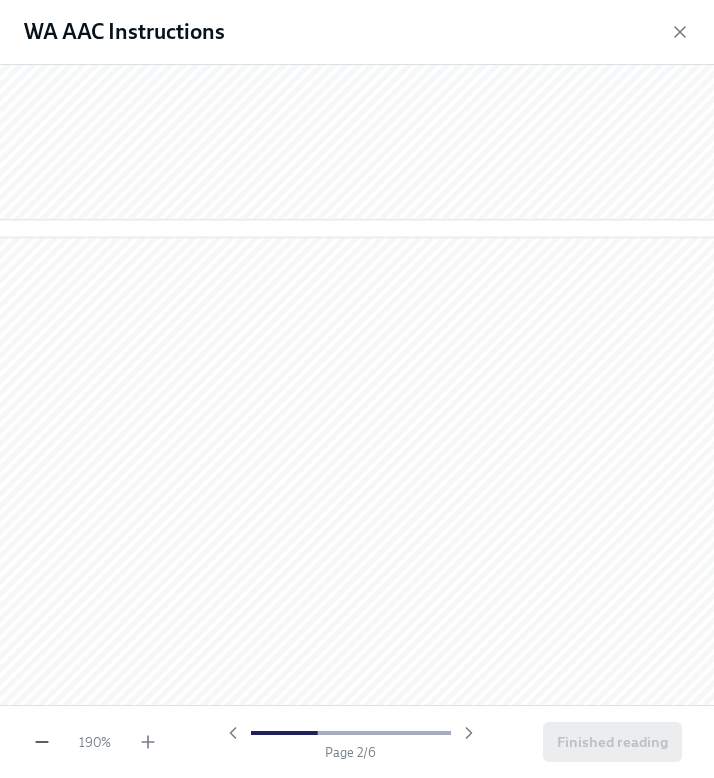 click 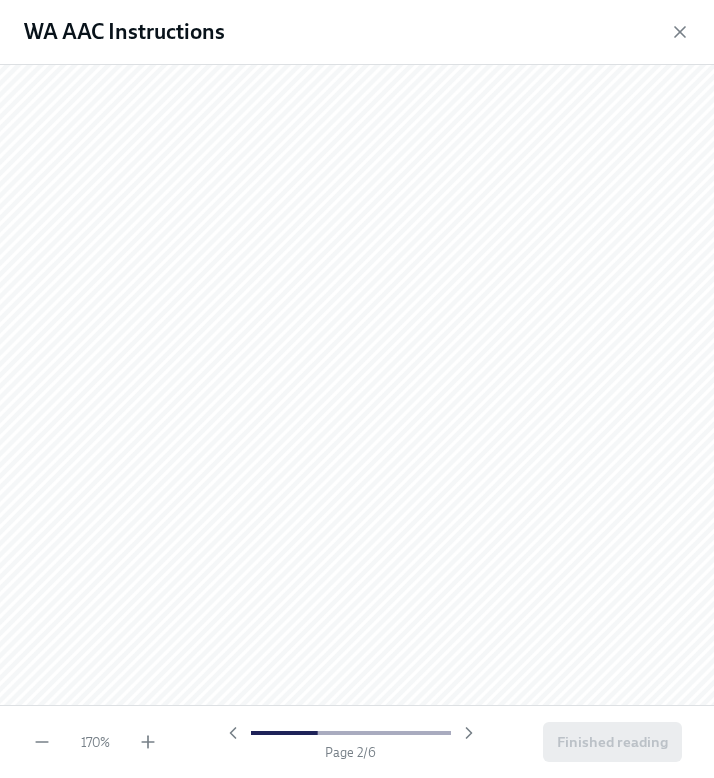 scroll, scrollTop: 2109, scrollLeft: 0, axis: vertical 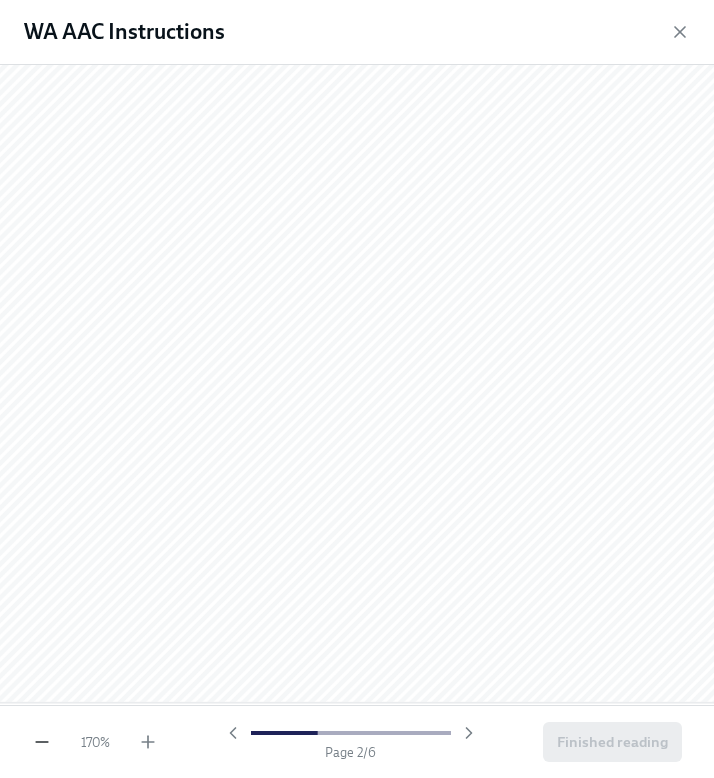 click 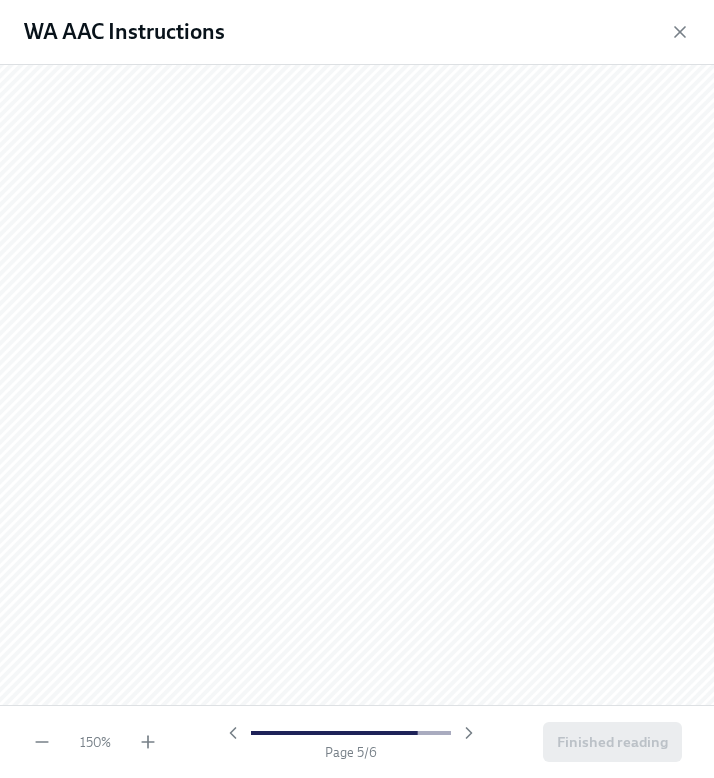 scroll, scrollTop: 5277, scrollLeft: 0, axis: vertical 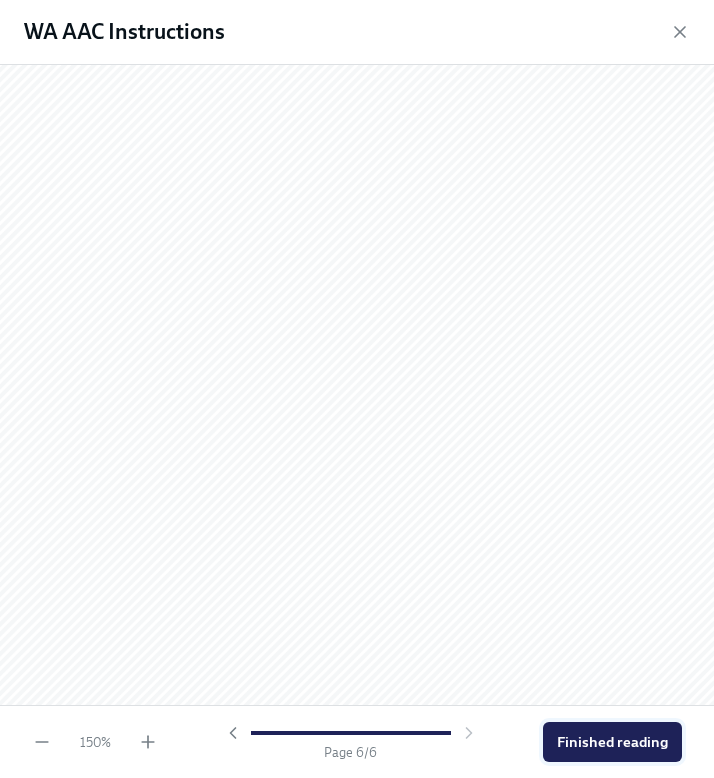 click on "Finished reading" at bounding box center [612, 742] 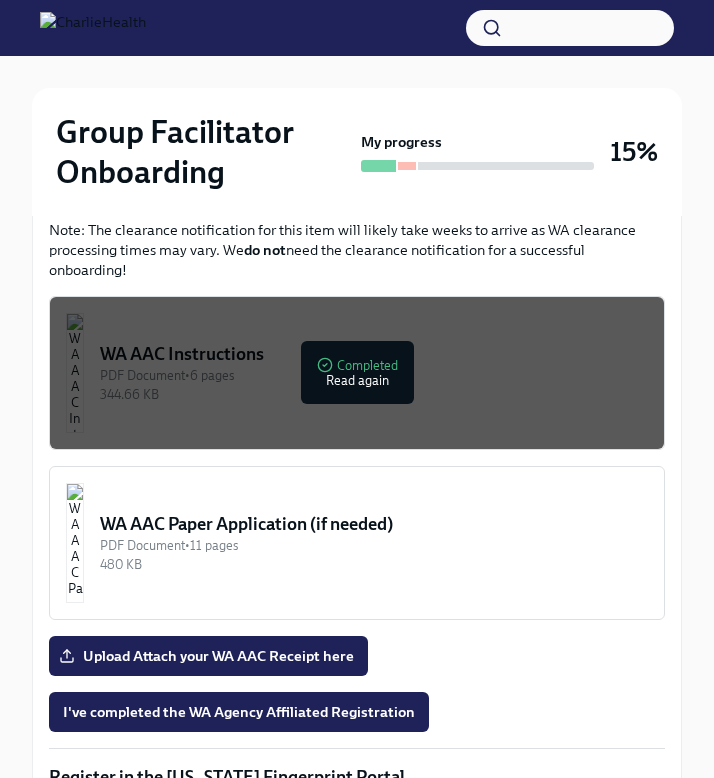 scroll, scrollTop: 1792, scrollLeft: 0, axis: vertical 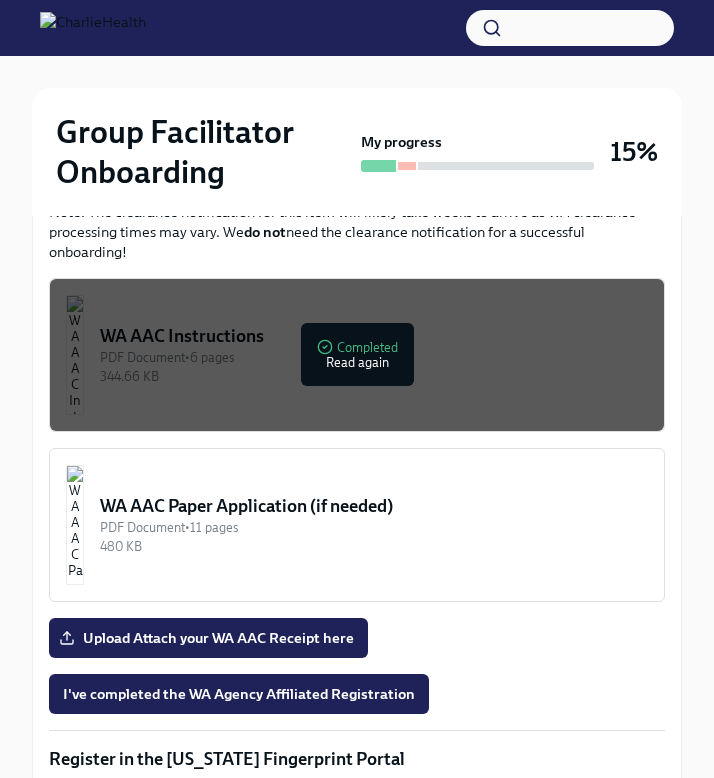 click on "WA AAC Paper Application (if needed)" at bounding box center [374, 506] 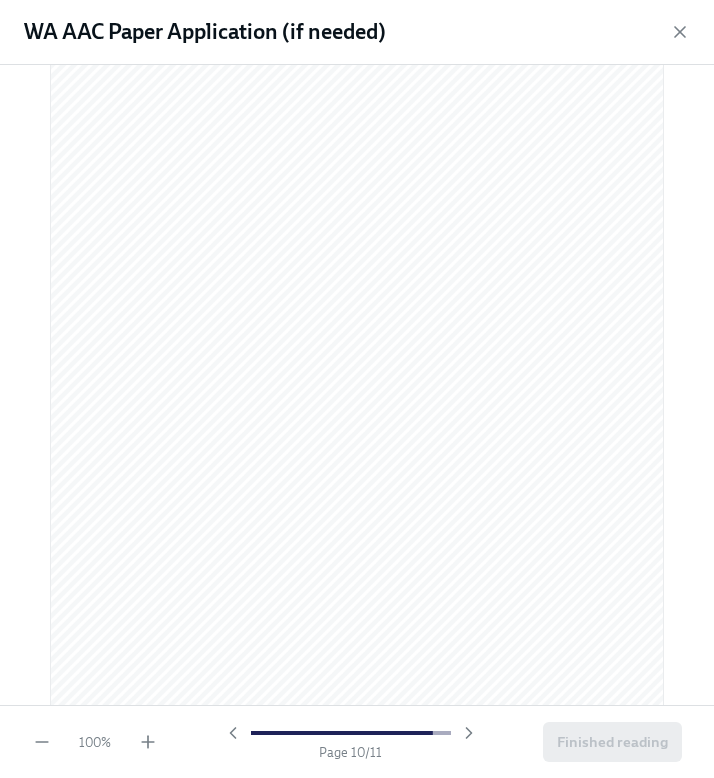 scroll, scrollTop: 8286, scrollLeft: 0, axis: vertical 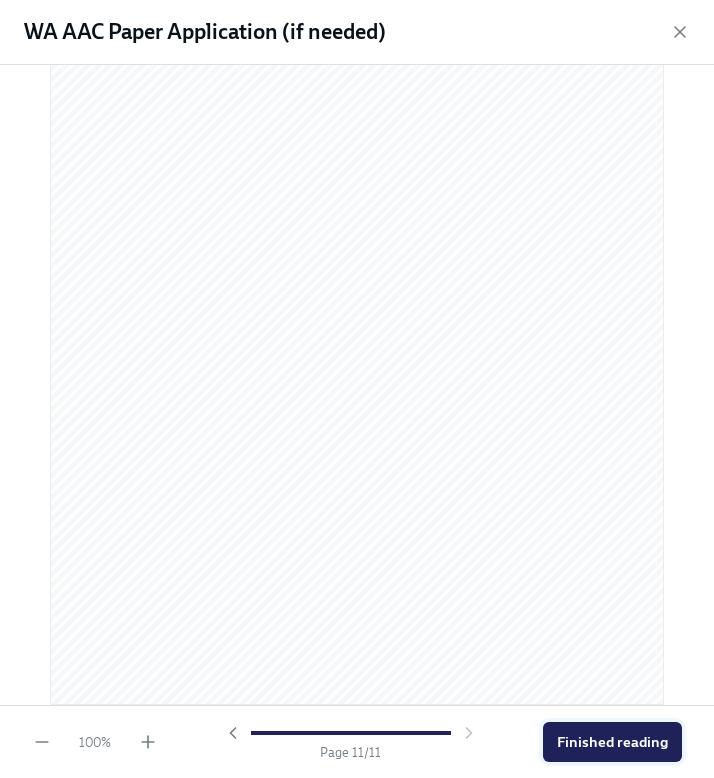 click on "Finished reading" at bounding box center [612, 742] 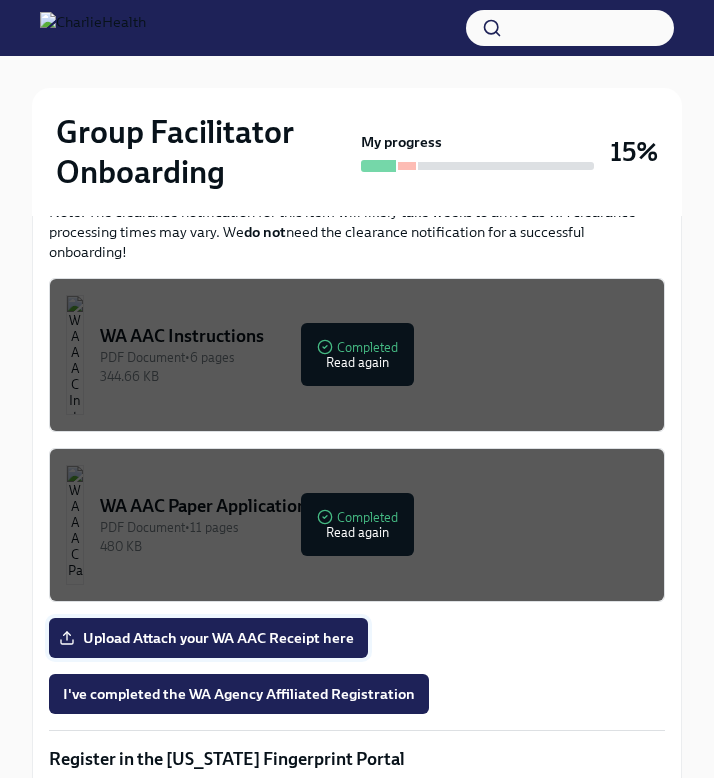 click on "Upload Attach your WA AAC Receipt here" at bounding box center (208, 638) 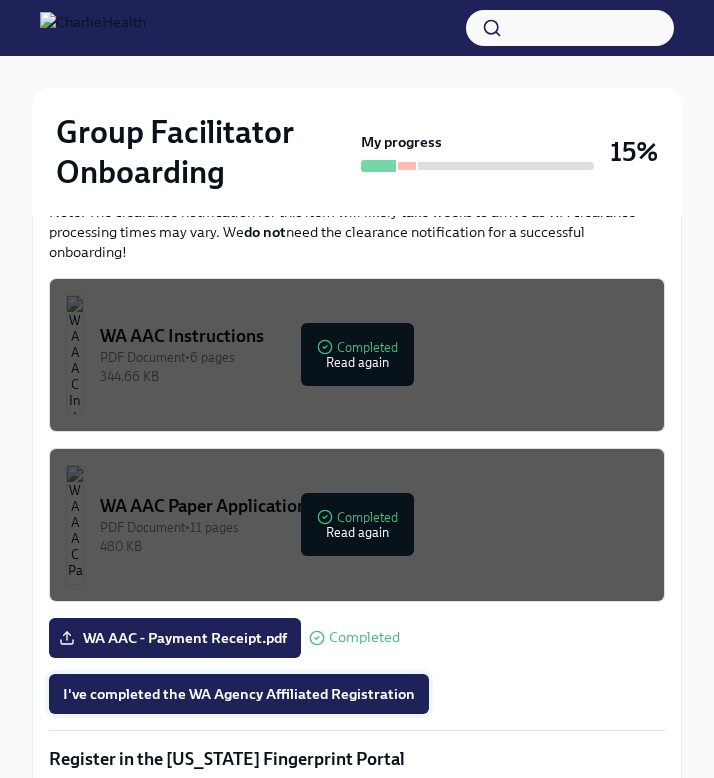 click on "I've completed the WA Agency Affiliated Registration" at bounding box center [239, 694] 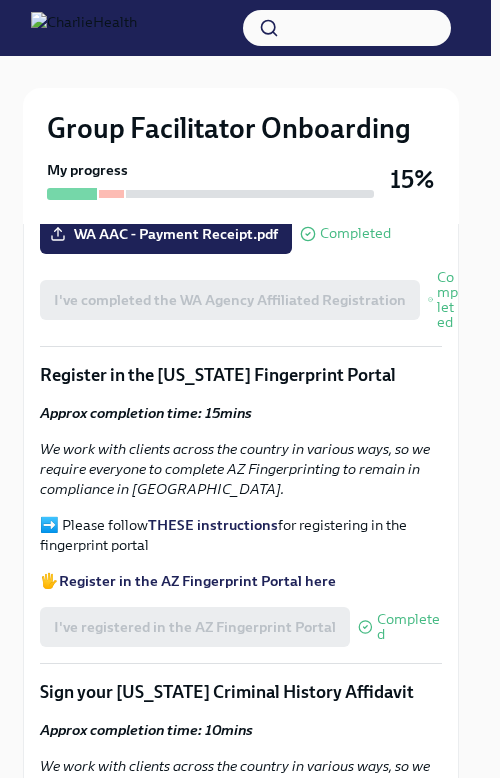 scroll, scrollTop: 2426, scrollLeft: 9, axis: both 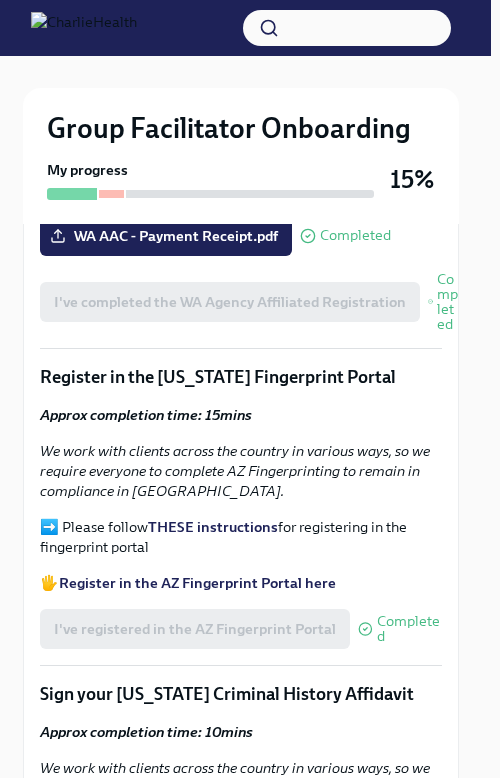 click at bounding box center [241, -50] 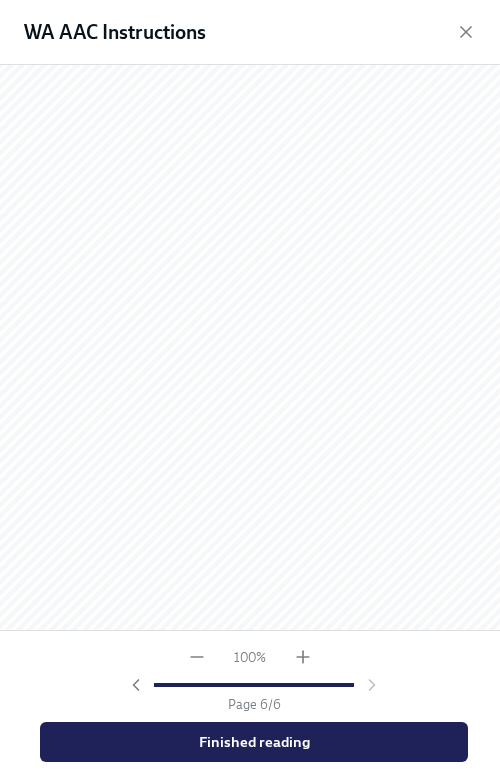 scroll, scrollTop: 4276, scrollLeft: 0, axis: vertical 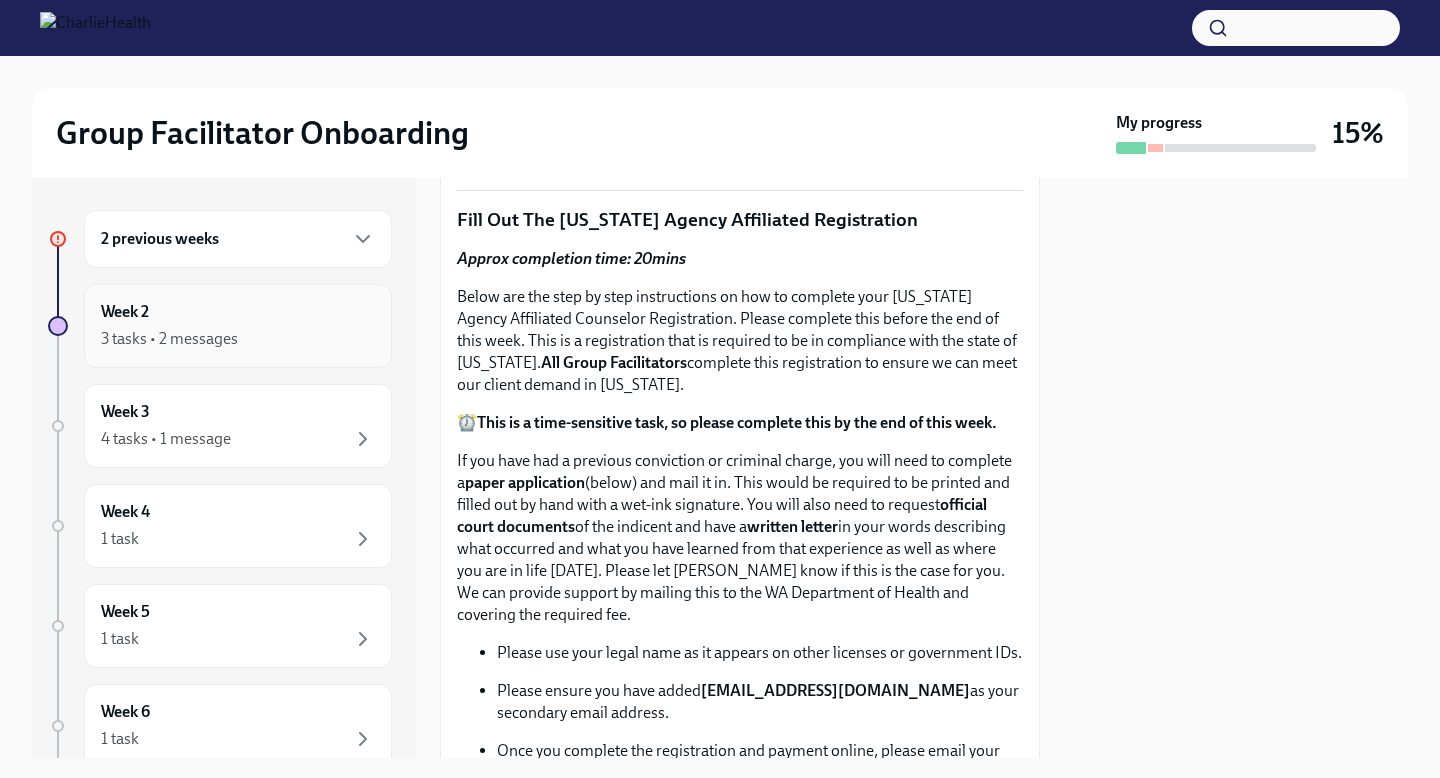 click on "Week 2 3 tasks • 2 messages" at bounding box center [238, 326] 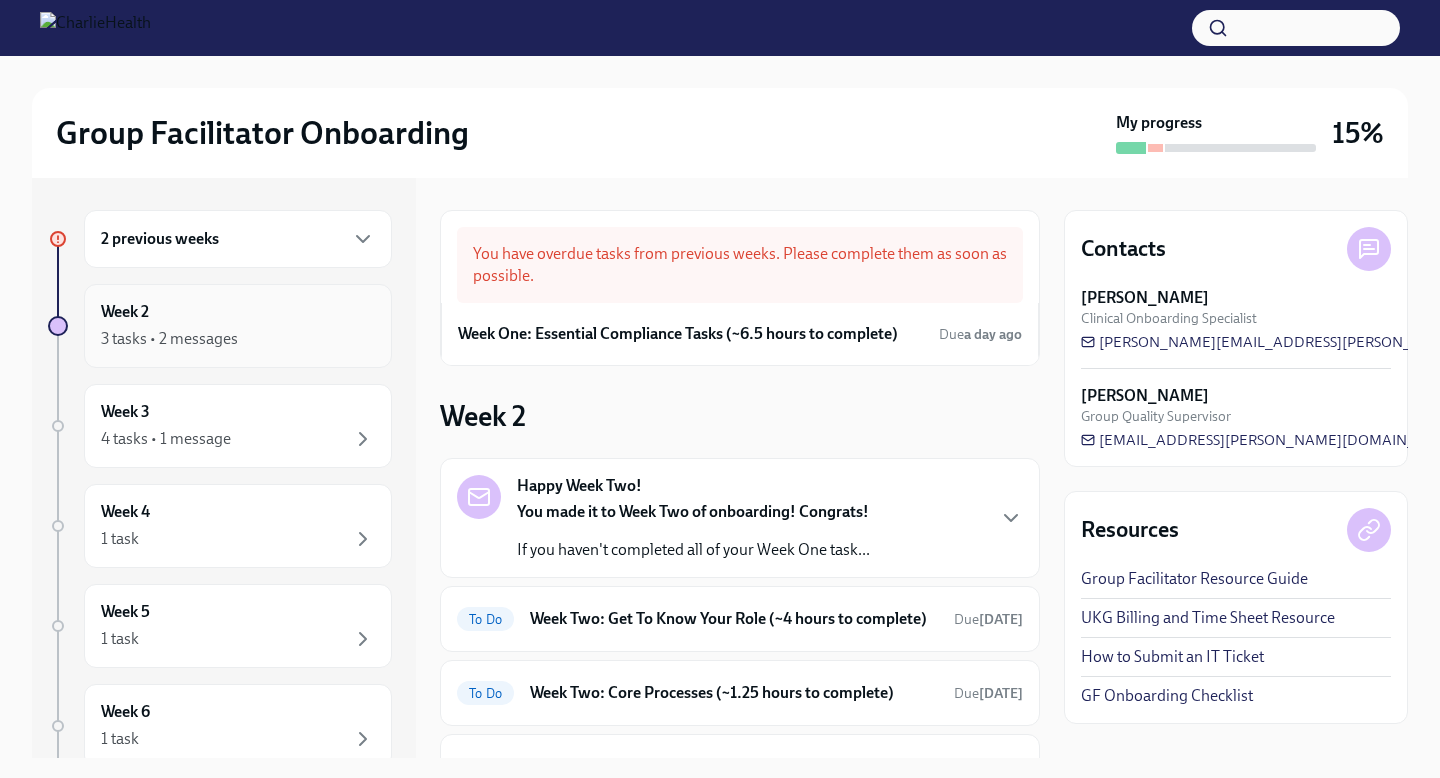 click on "Week 2 3 tasks • 2 messages" at bounding box center (238, 326) 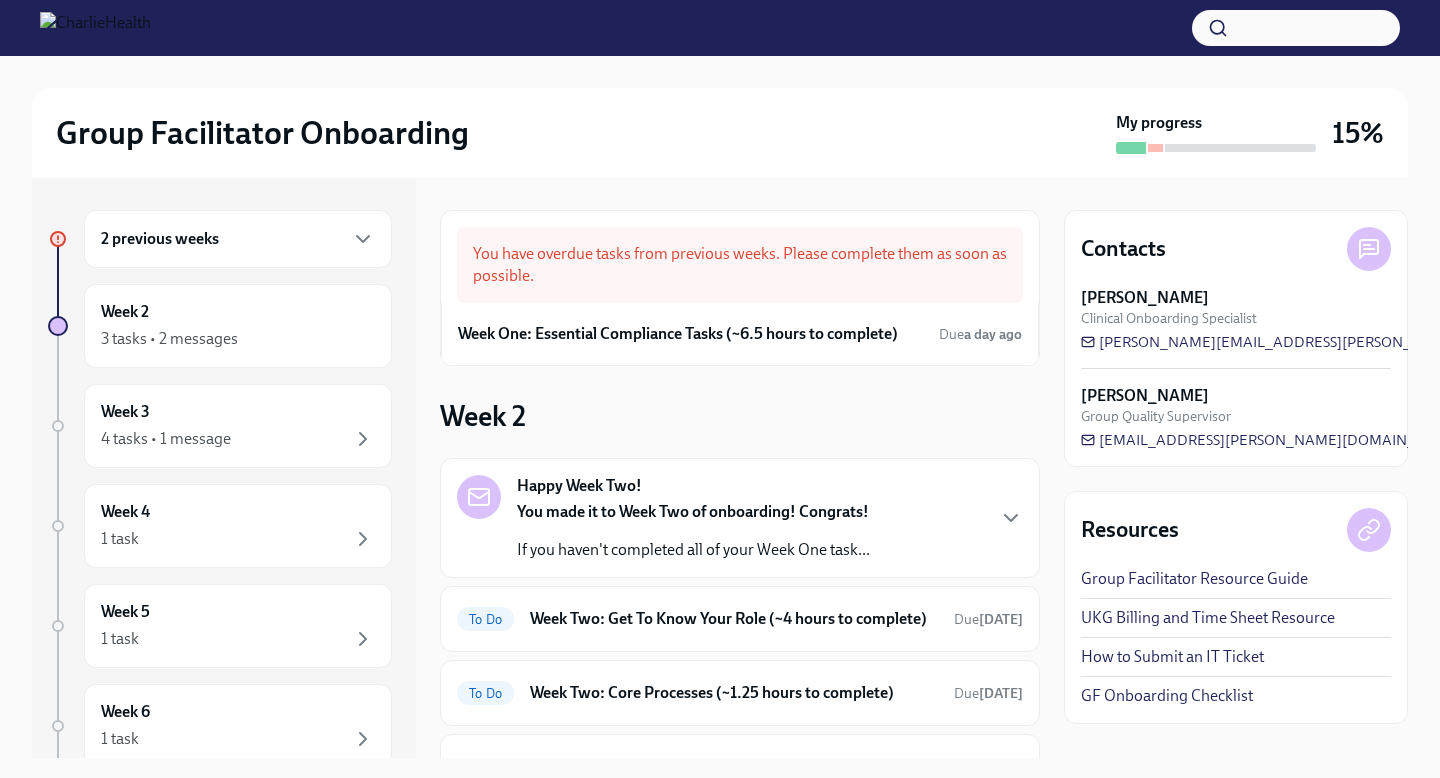 click on "2 previous weeks" at bounding box center (238, 239) 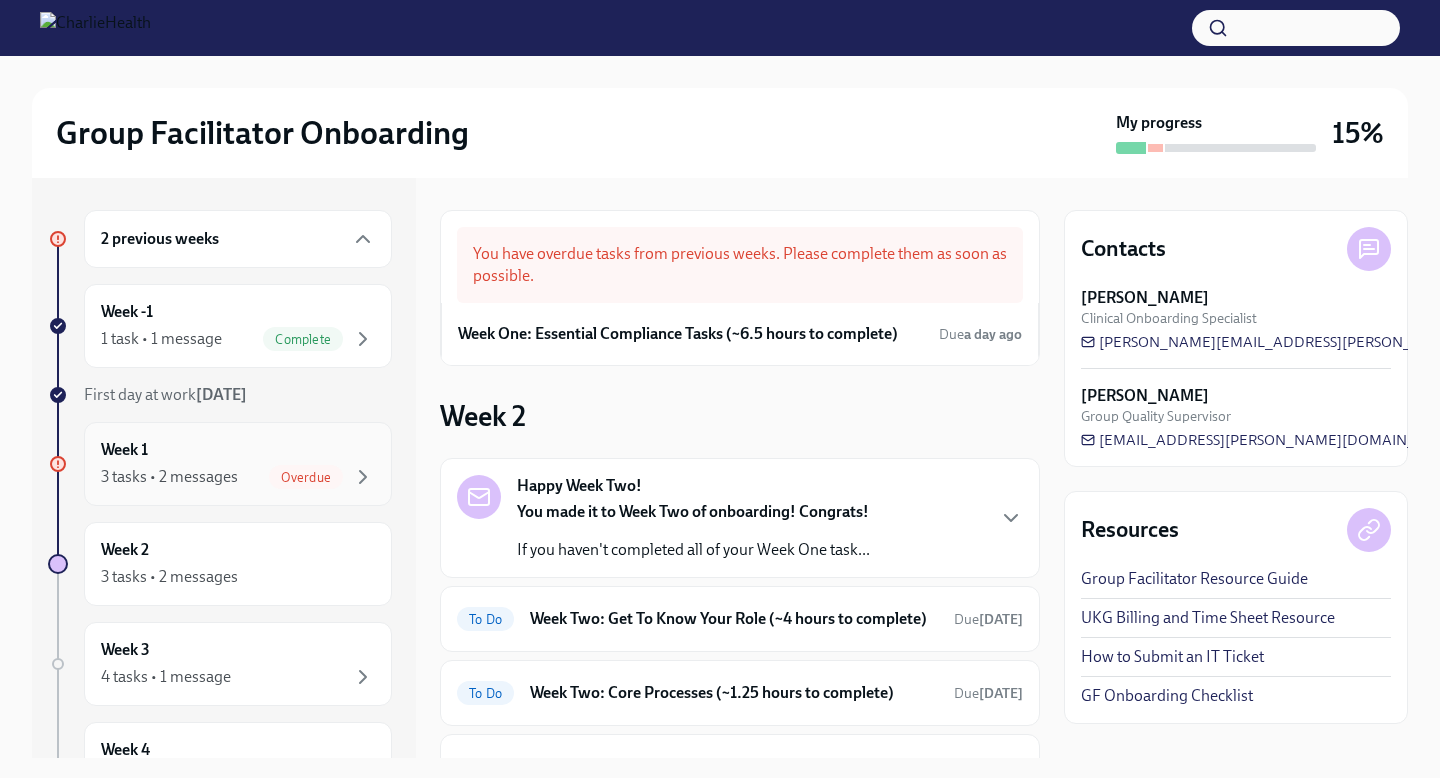 click on "Week 1 3 tasks • 2 messages Overdue" at bounding box center (238, 464) 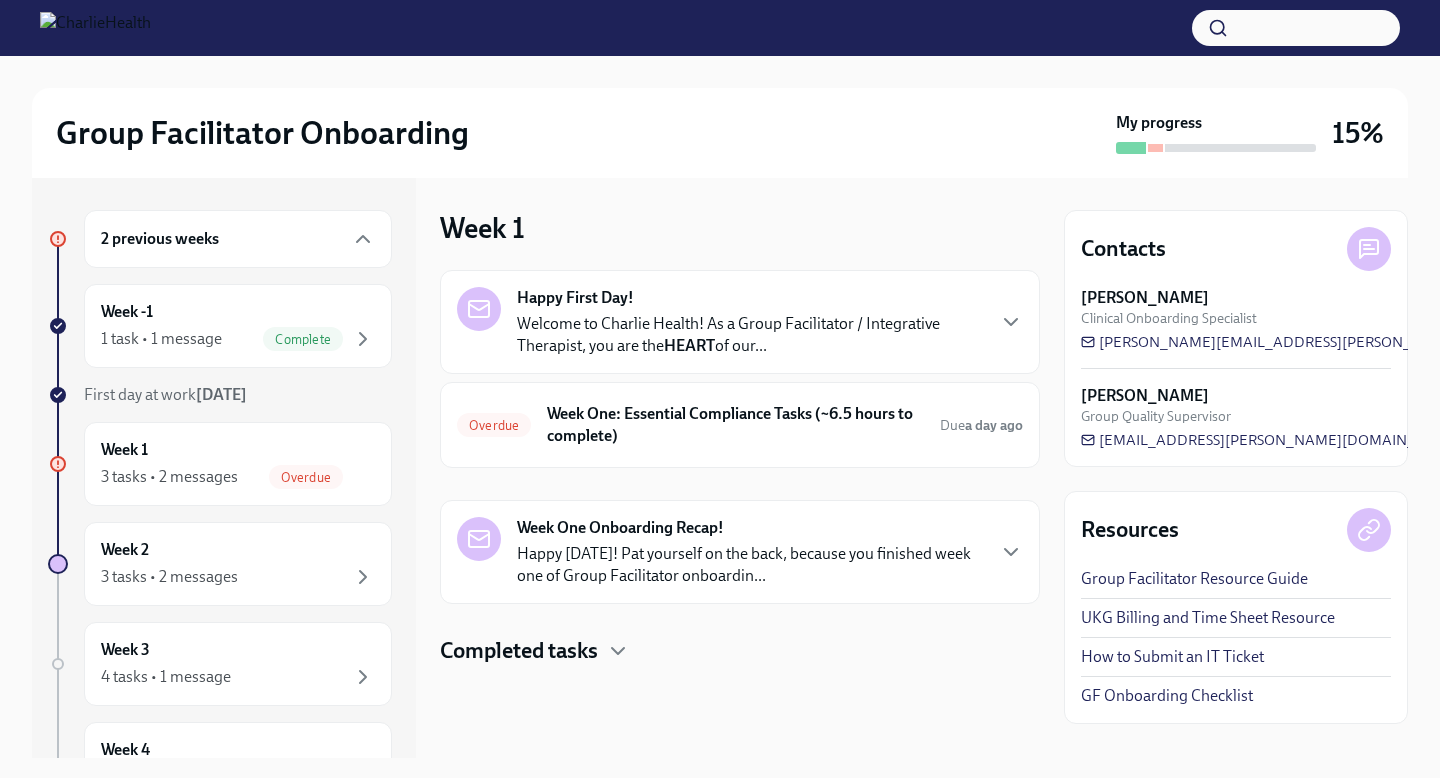 click on "Happy First Day! Welcome to Charlie Health! As a Group Facilitator / Integrative Therapist, you are the  HEART  of our..." at bounding box center [750, 322] 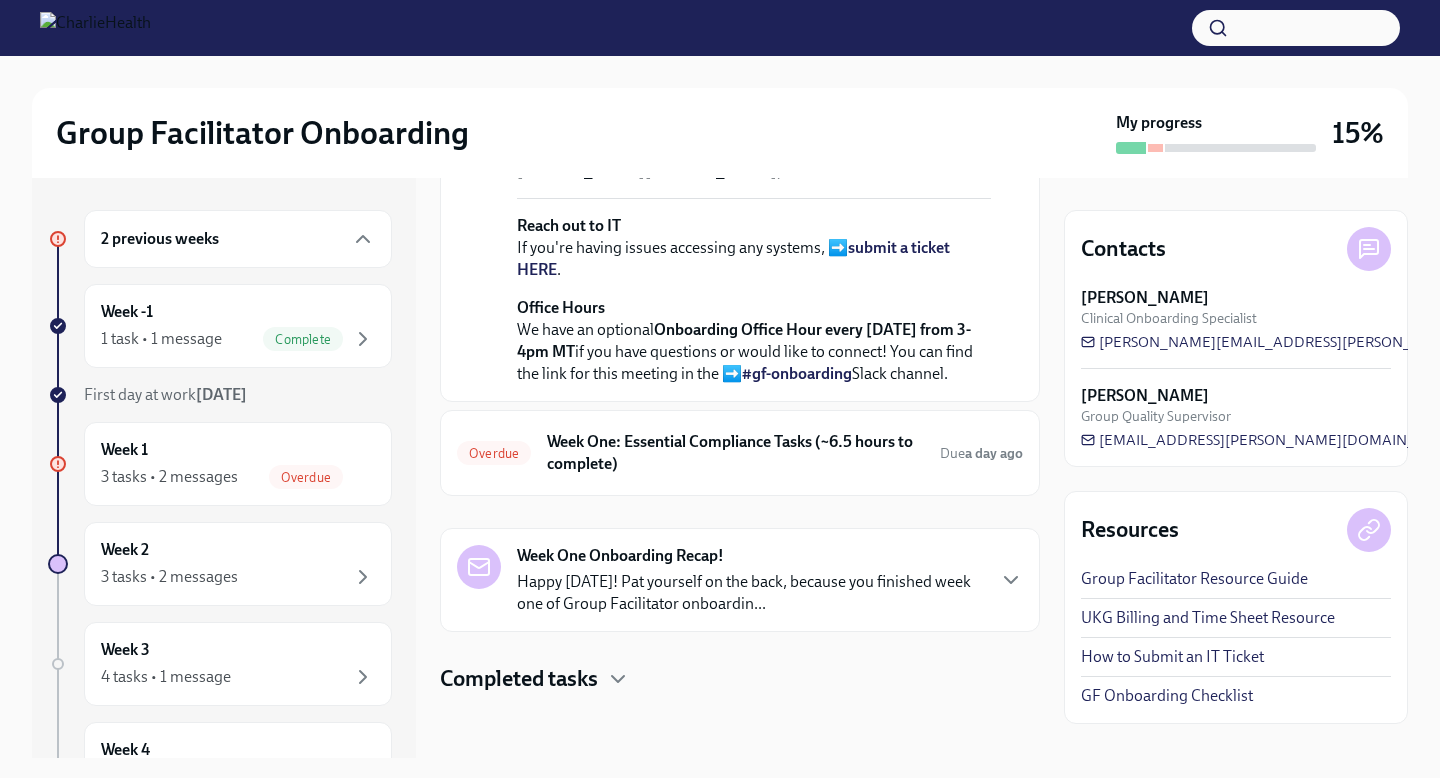 scroll, scrollTop: 868, scrollLeft: 0, axis: vertical 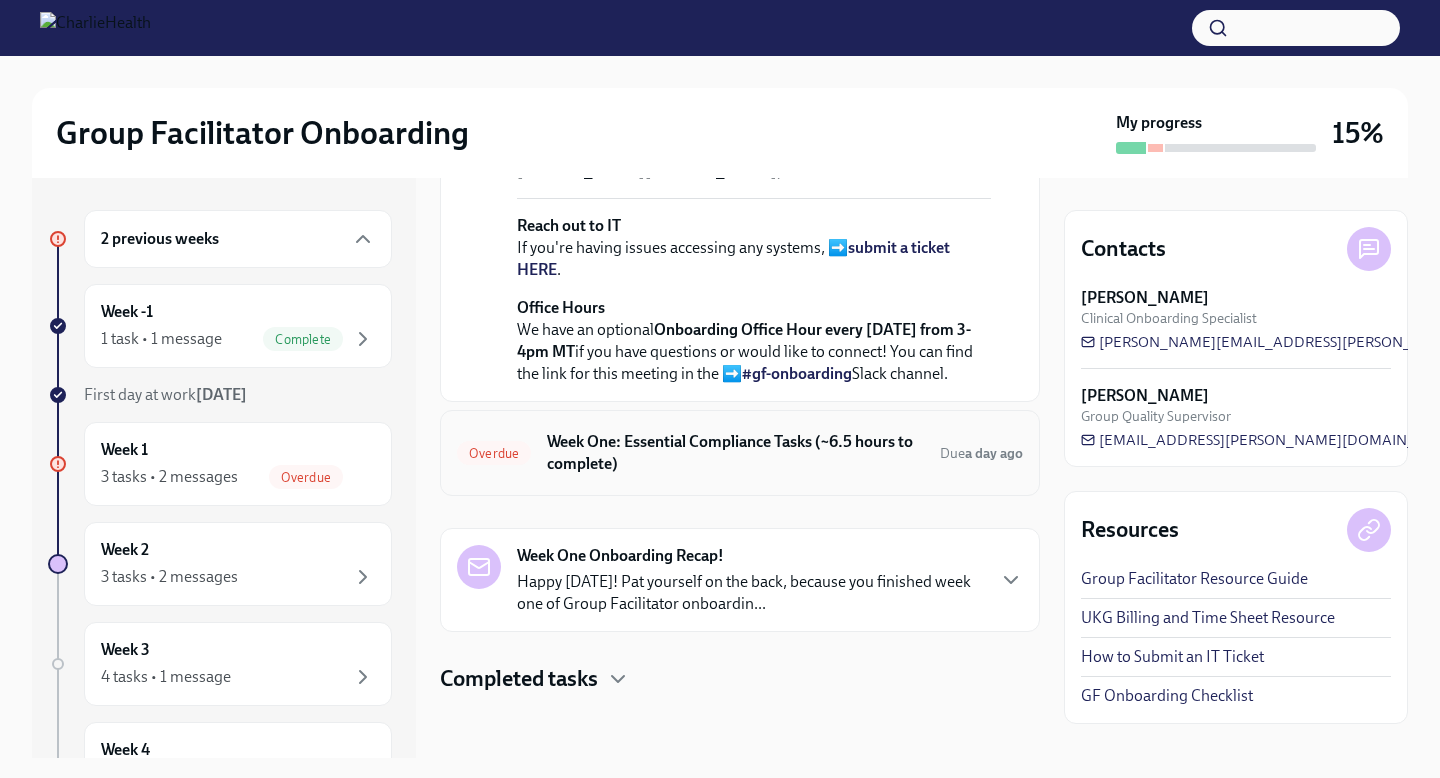 click on "Week One: Essential Compliance Tasks (~6.5 hours to complete)" at bounding box center [735, 453] 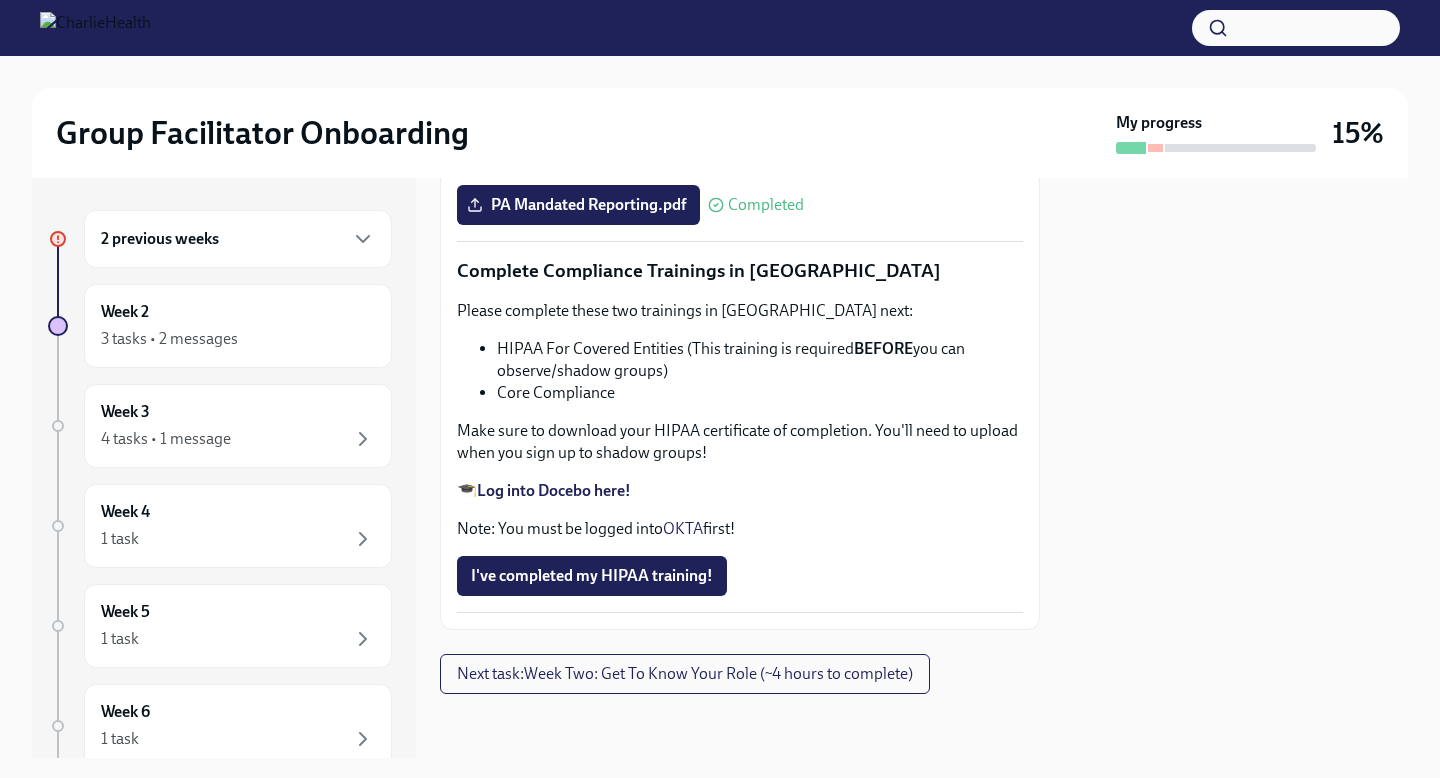 scroll, scrollTop: 4740, scrollLeft: 0, axis: vertical 